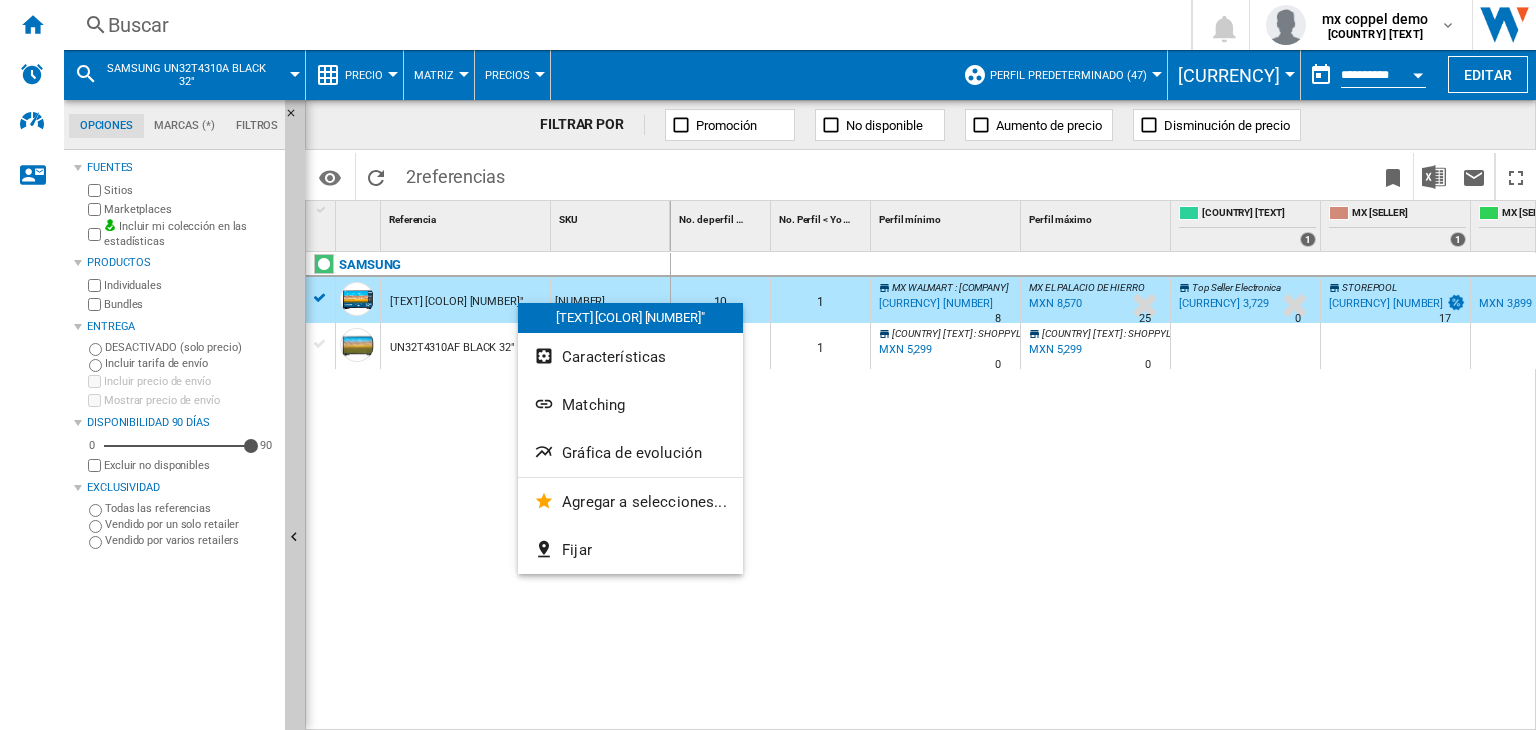 click on "Buscar" at bounding box center [623, 25] 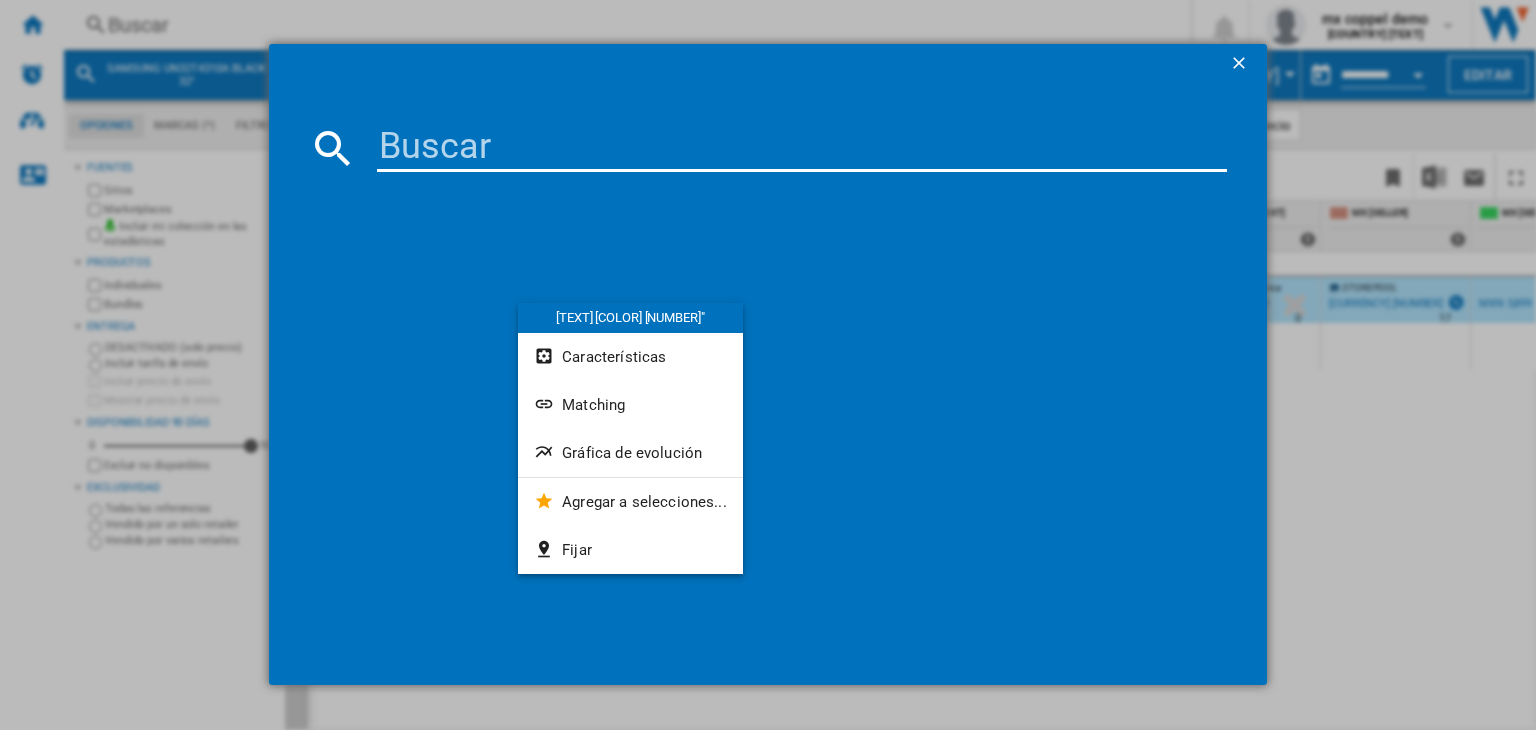 click at bounding box center [802, 148] 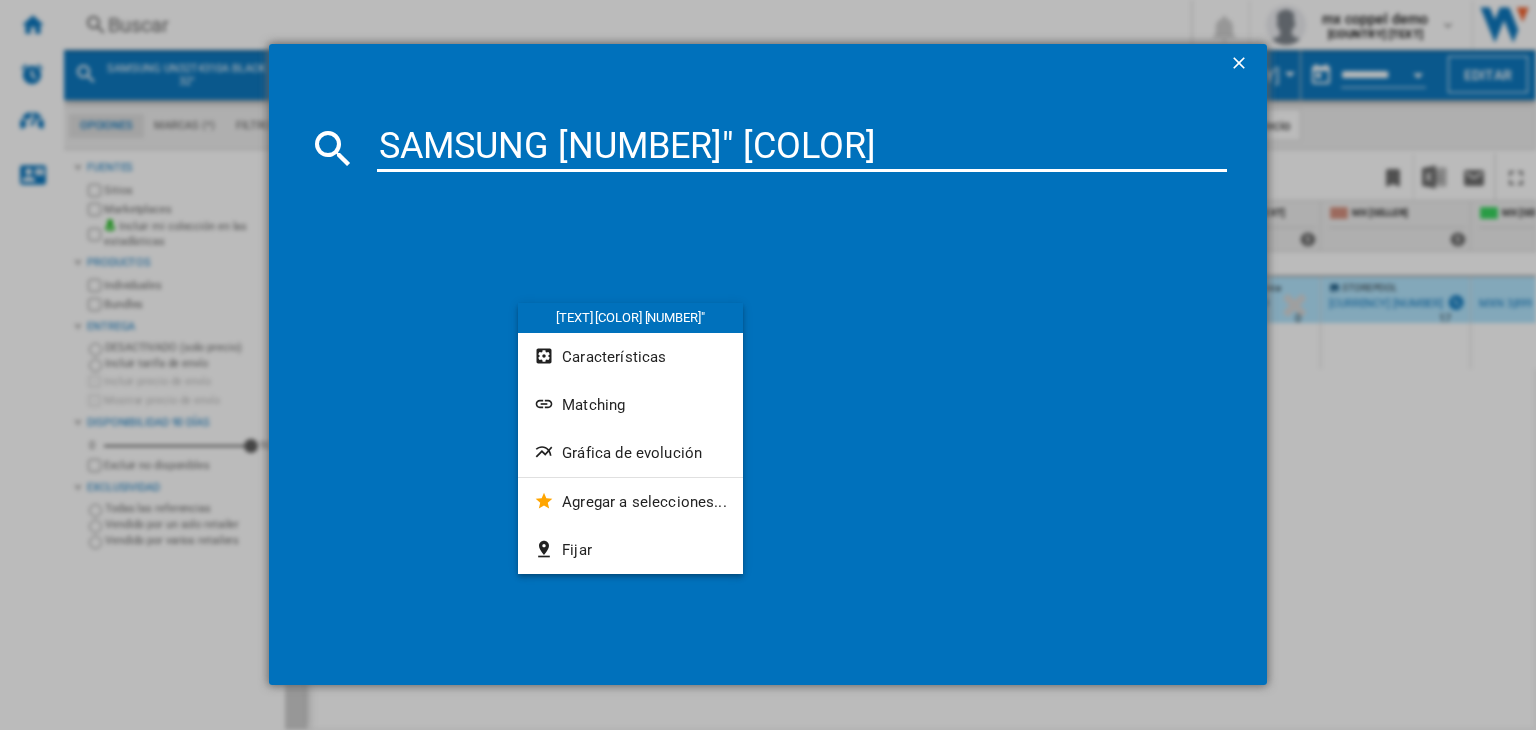 type on "SAMSUNG [NUMBER]" [COLOR]" 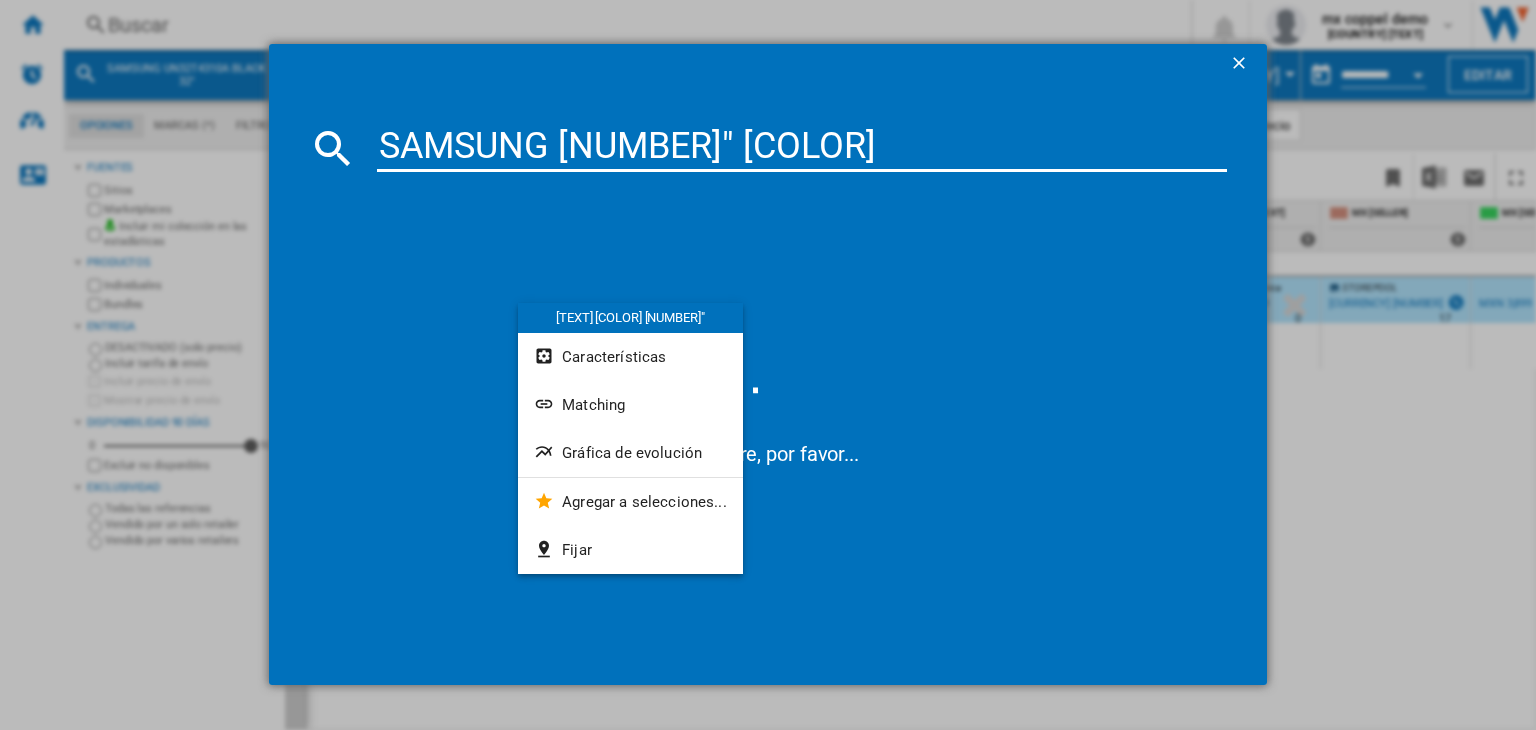 click on "SAMSUNG [NUMBER]" [COLOR]" at bounding box center [802, 148] 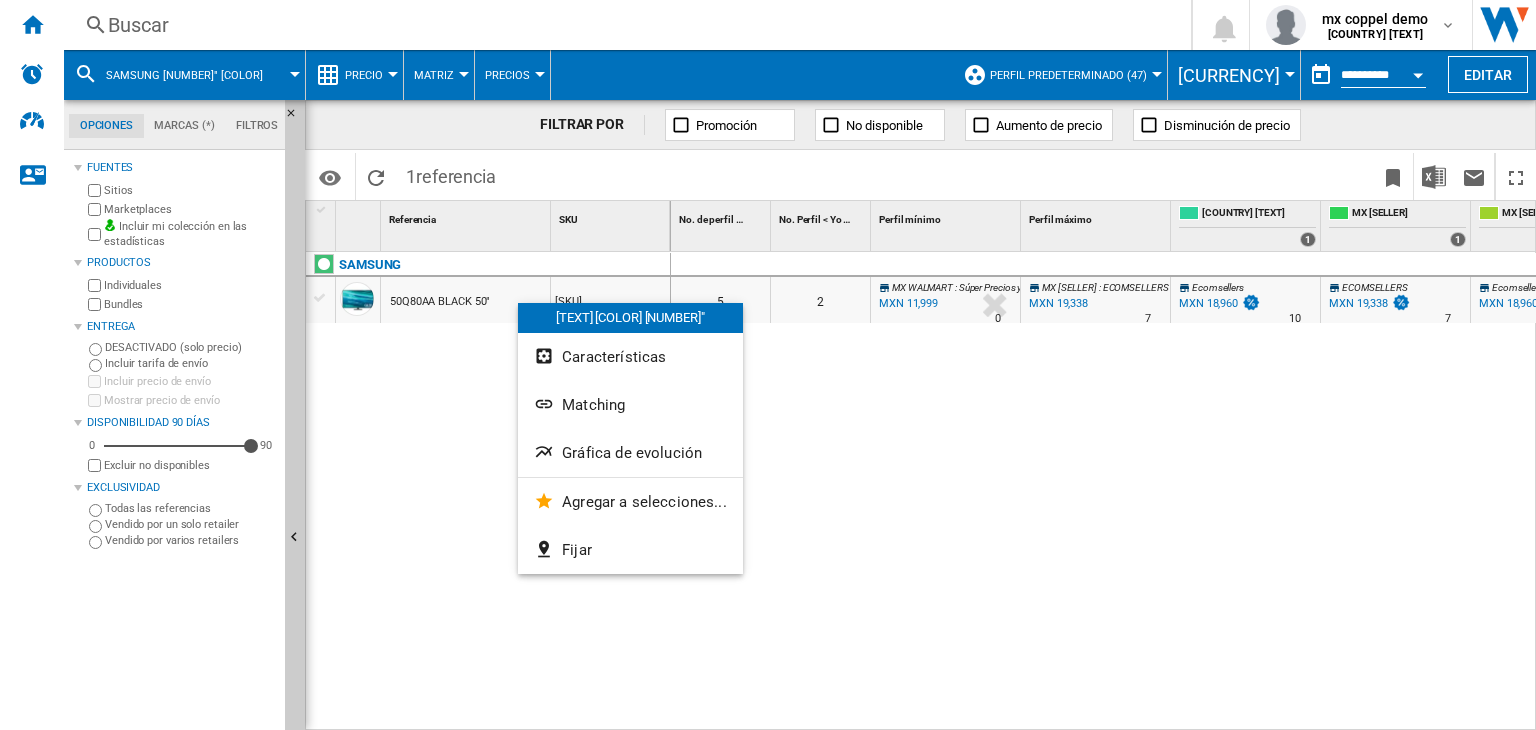 click on "50Q80AA BLACK 50"" at bounding box center (440, 302) 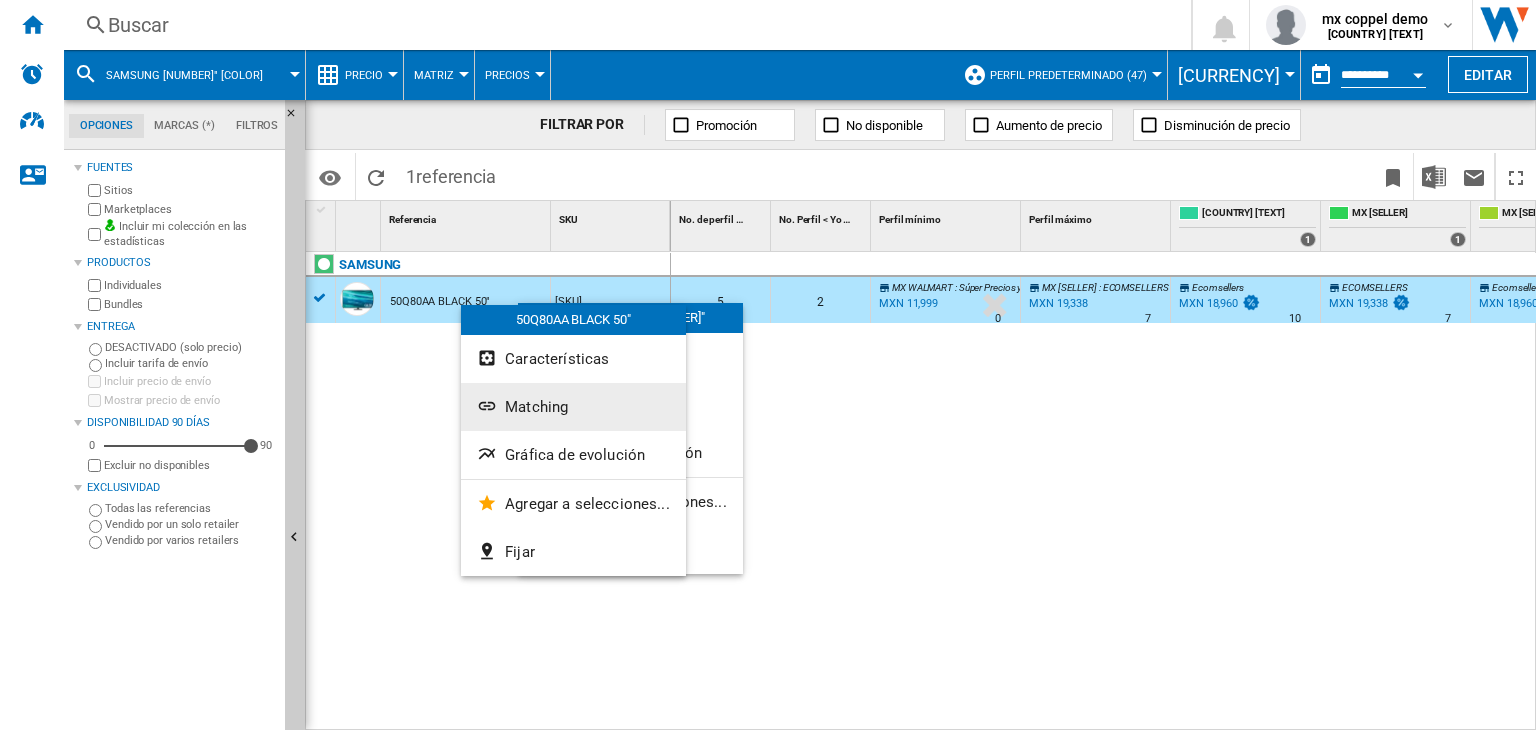 click on "Matching" at bounding box center [593, 405] 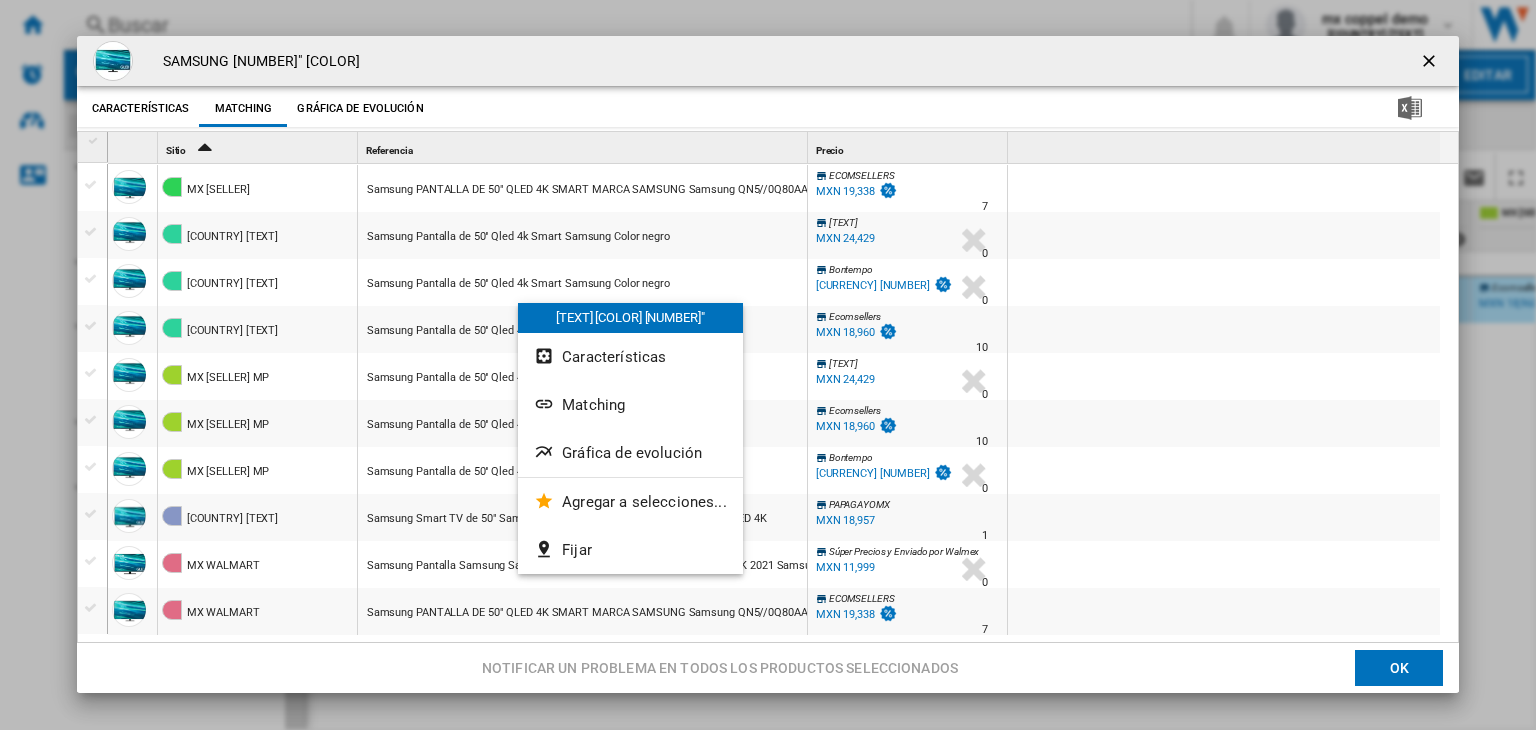 click on "MXN 19,338" at bounding box center [845, 191] 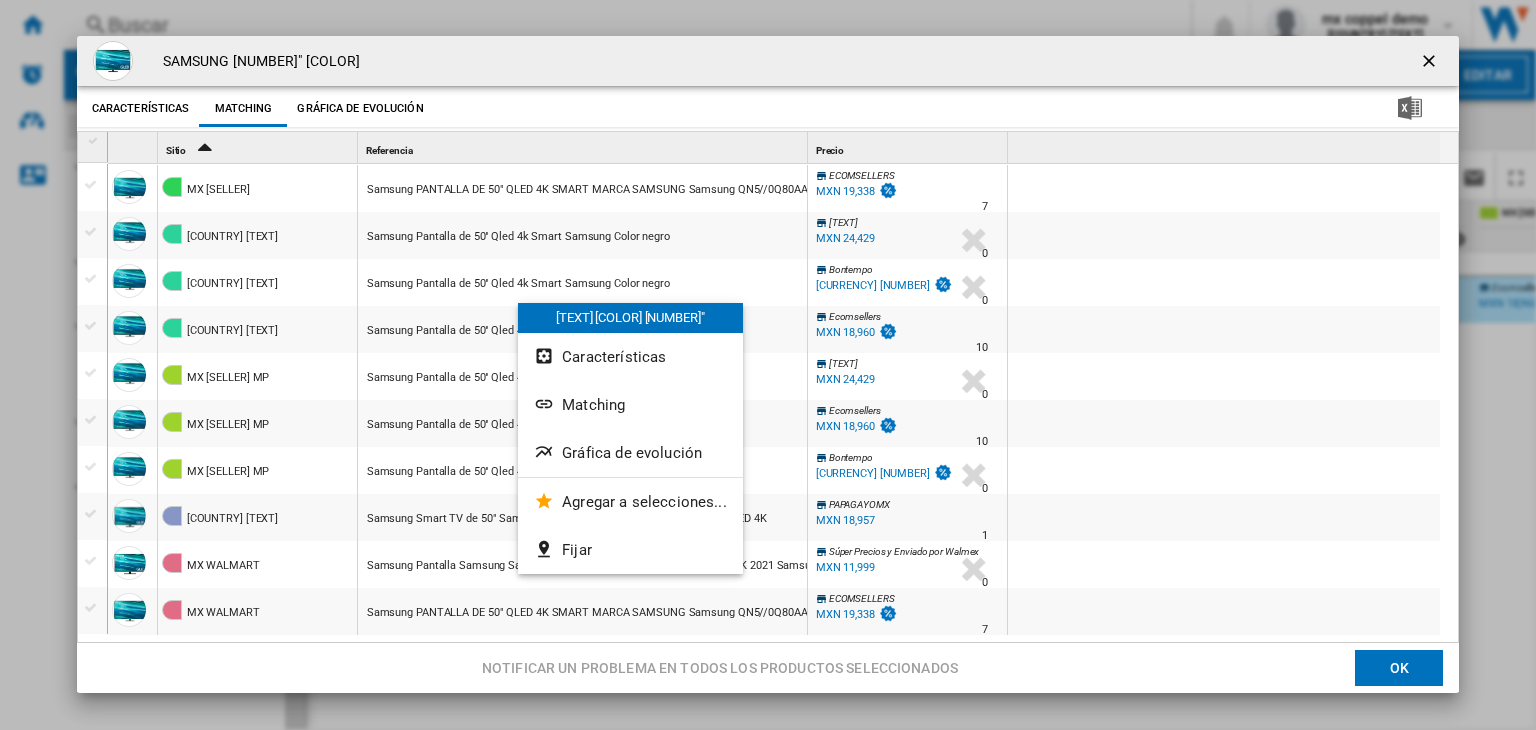 click at bounding box center (1431, 63) 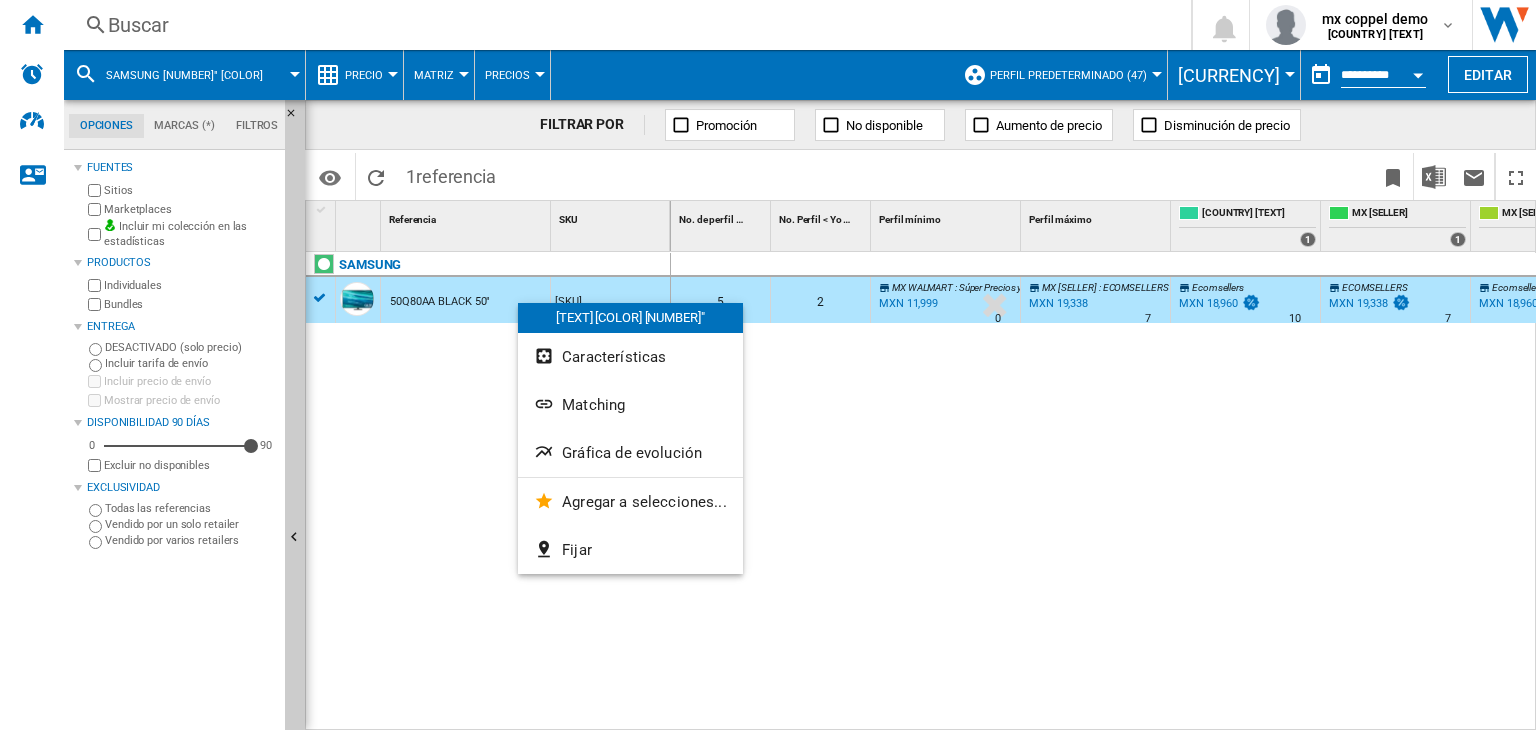 click on "Buscar" at bounding box center (623, 25) 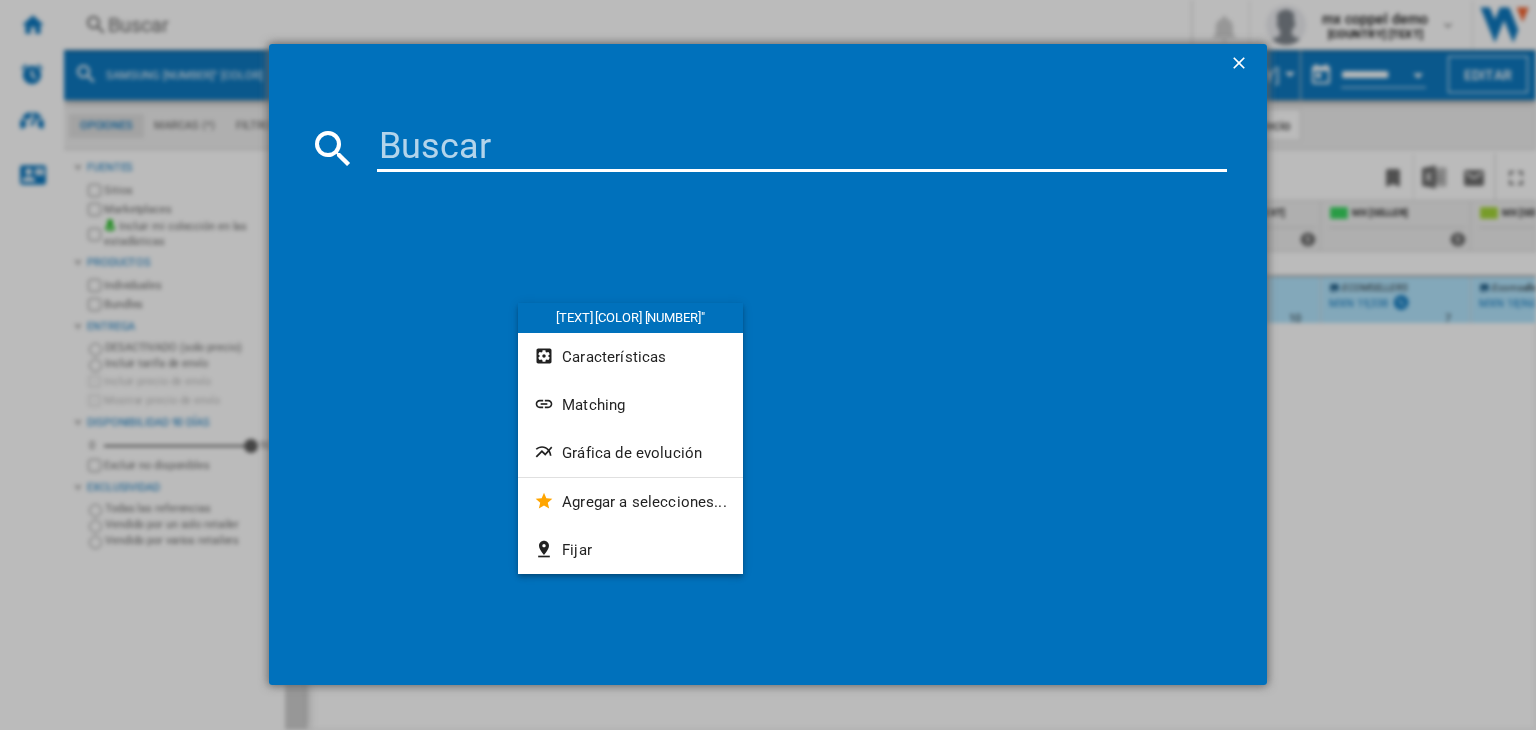 click at bounding box center [802, 148] 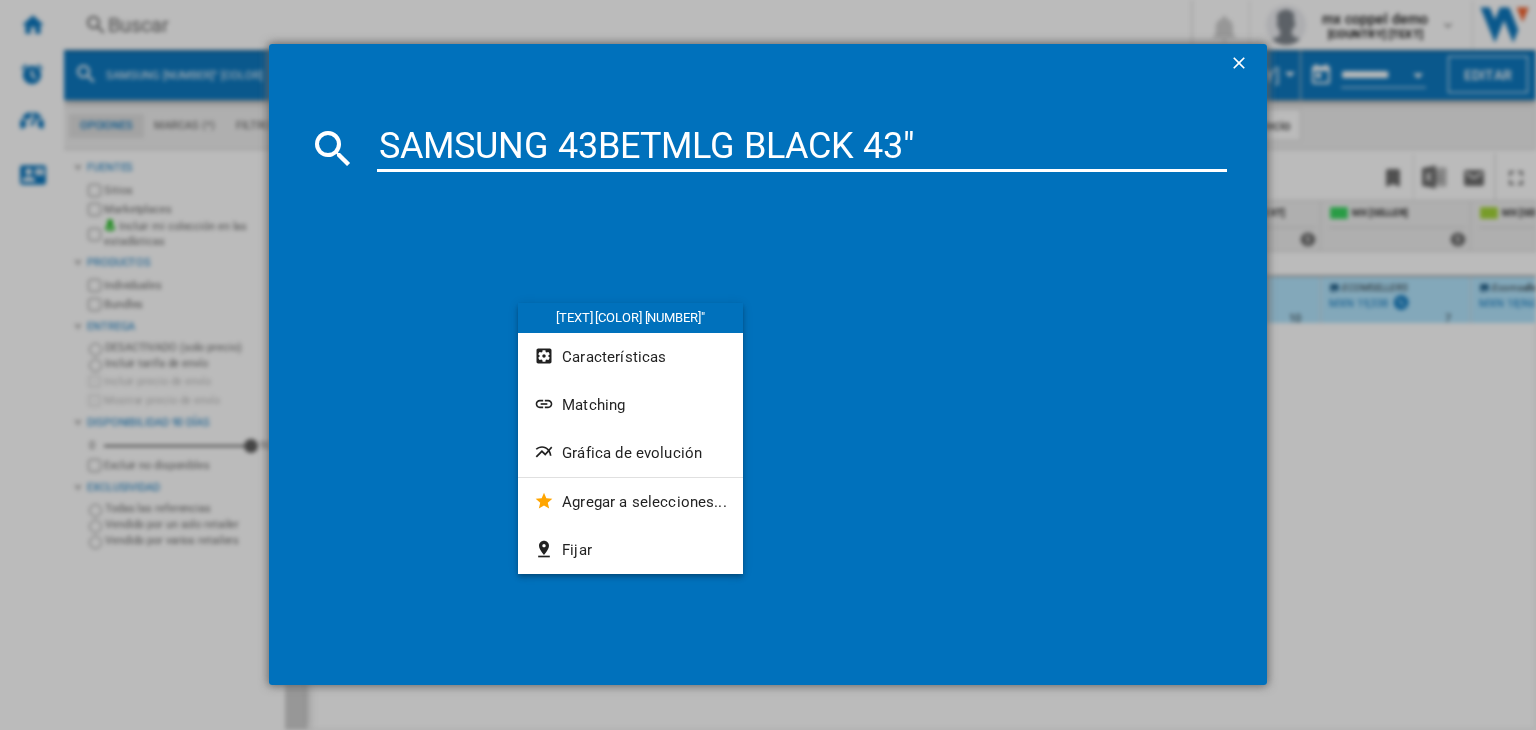 type on "SAMSUNG 43BETMLG BLACK 43"" 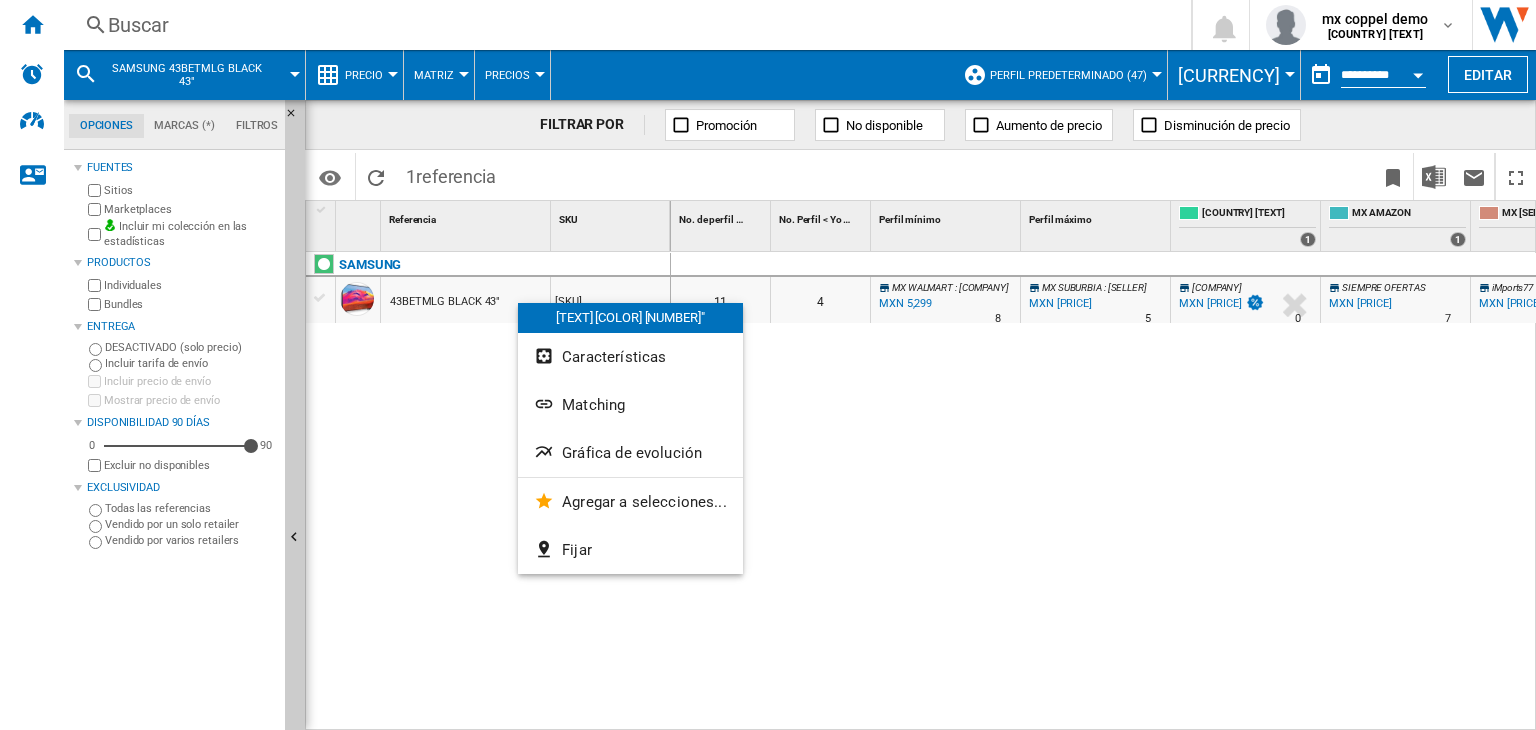 click on "43BETMLG BLACK 43"" at bounding box center (445, 302) 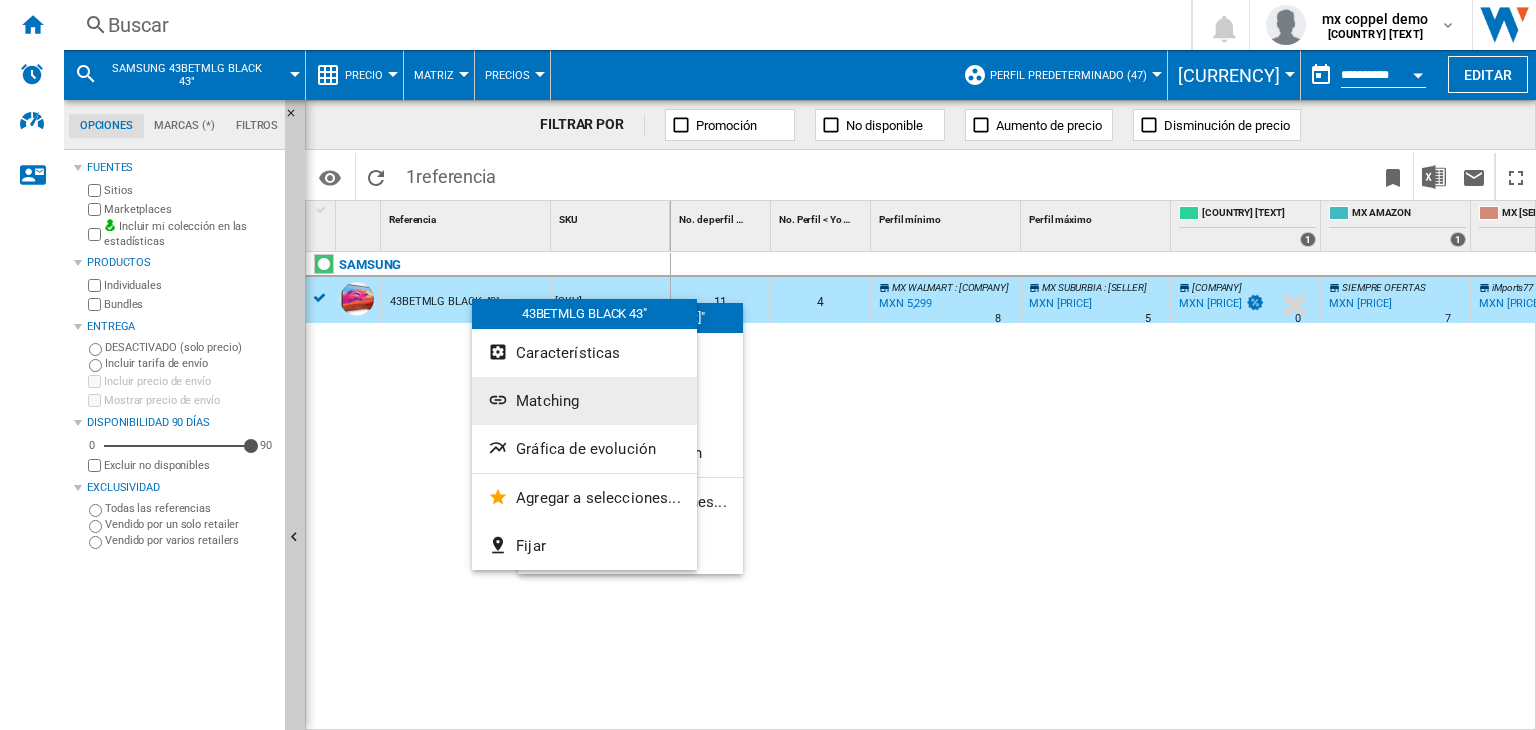click at bounding box center (546, 406) 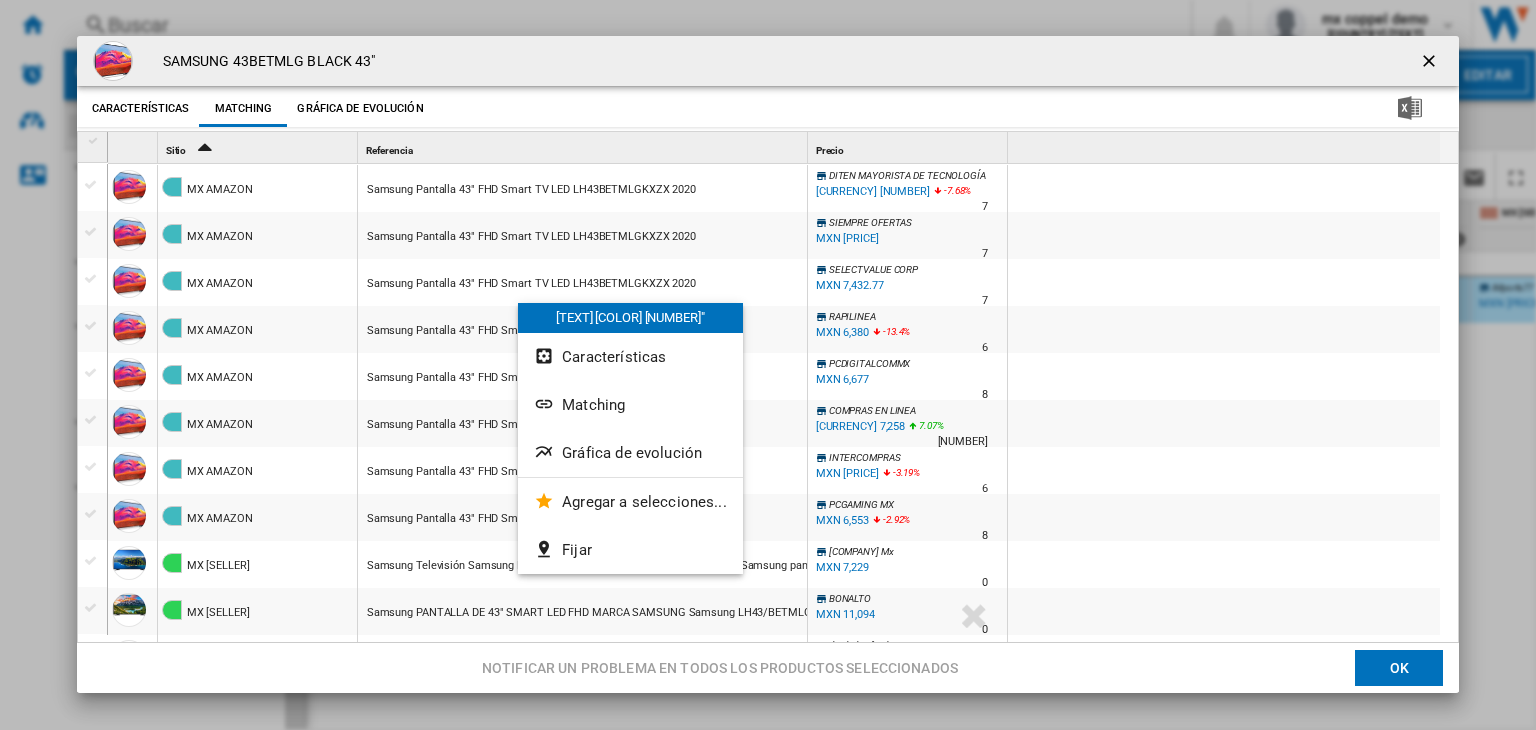 scroll, scrollTop: 300, scrollLeft: 0, axis: vertical 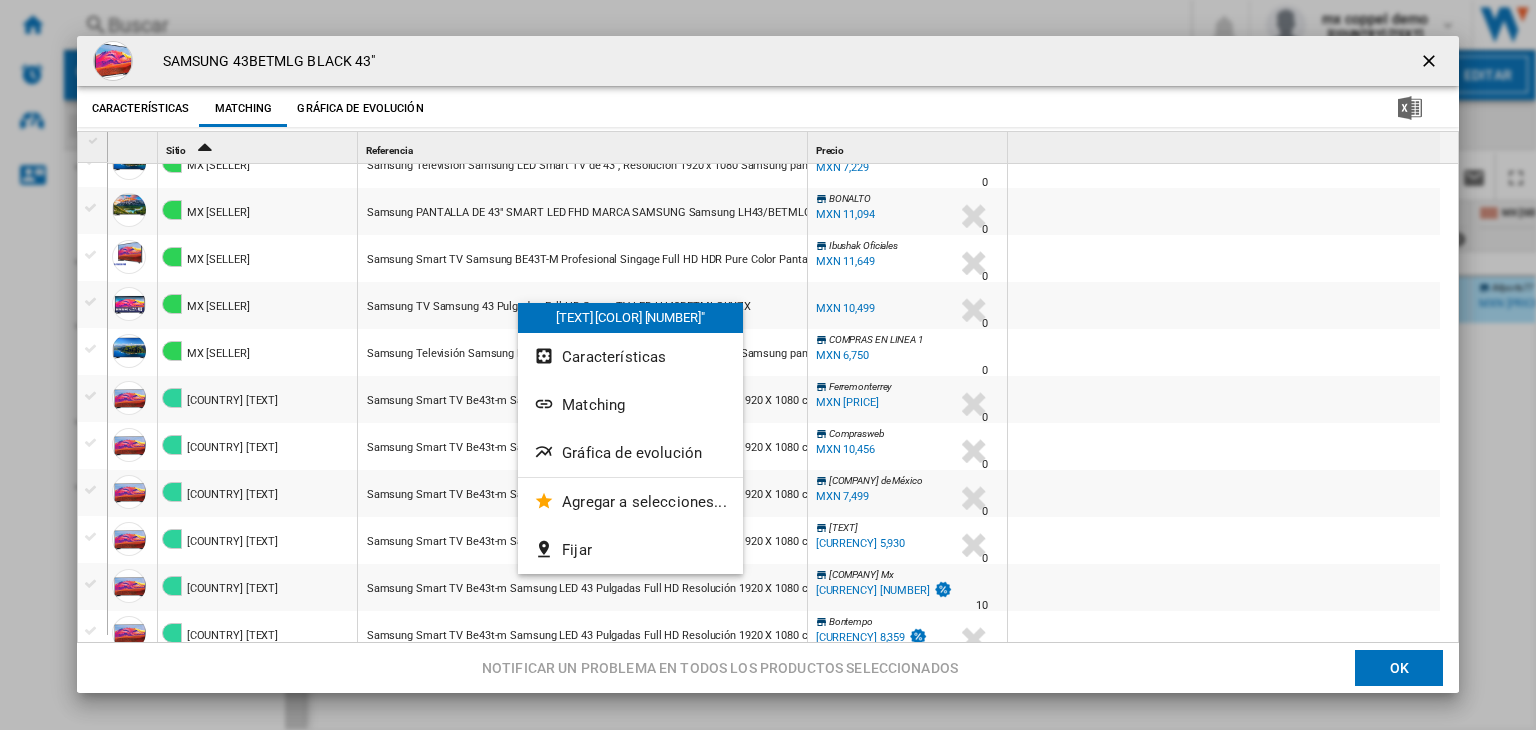 click at bounding box center [1431, 63] 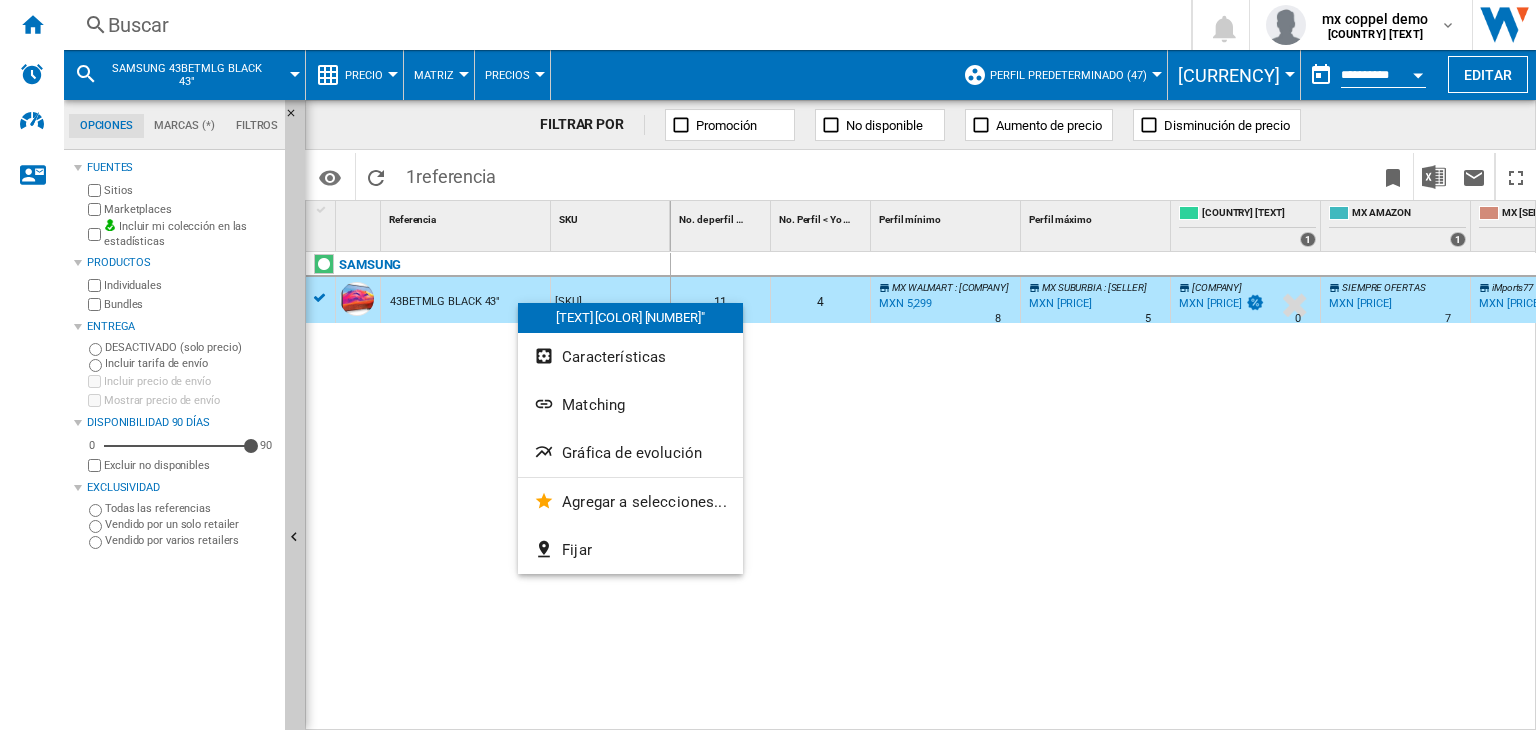 click on "Buscar" at bounding box center (623, 25) 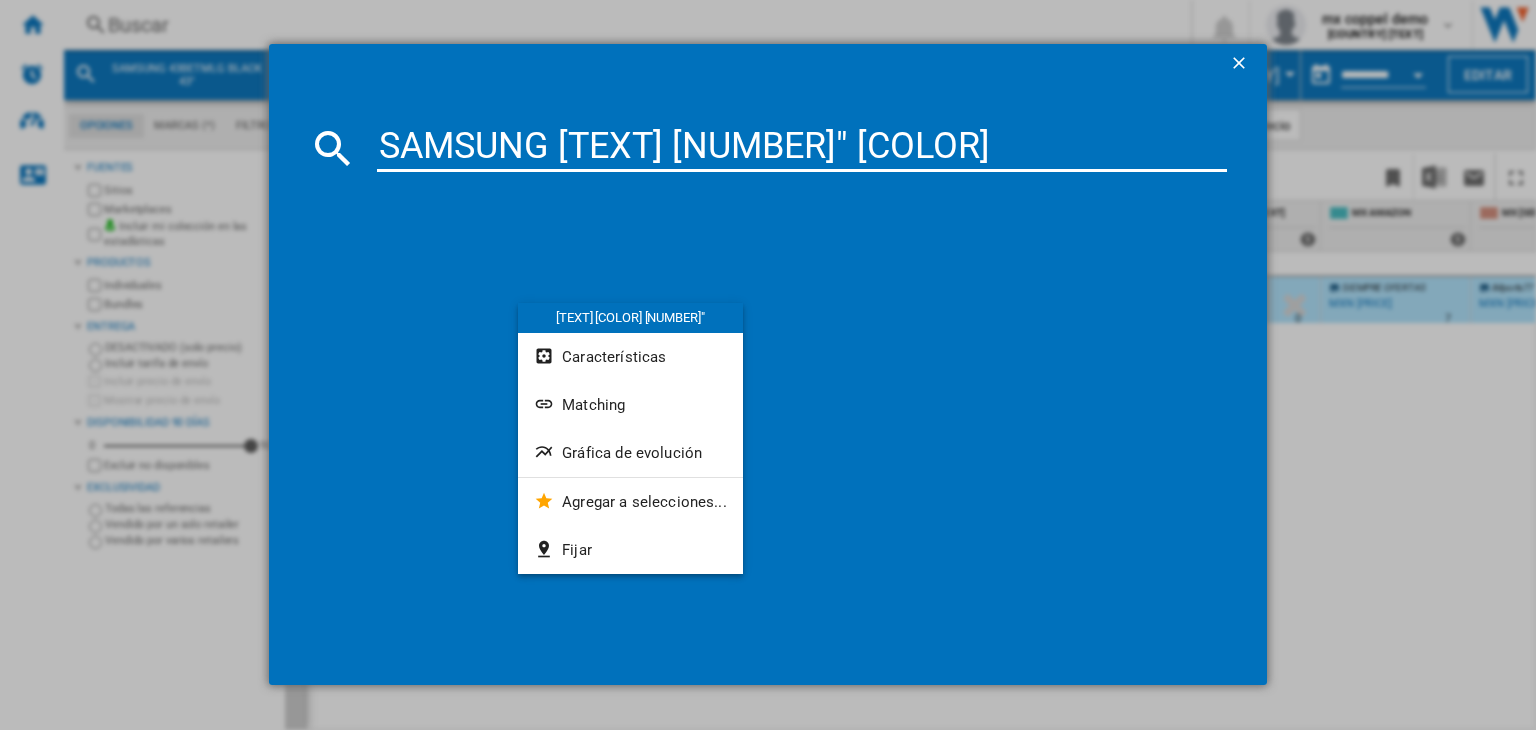 type on "SAMSUNG [TEXT] [NUMBER]" [COLOR]" 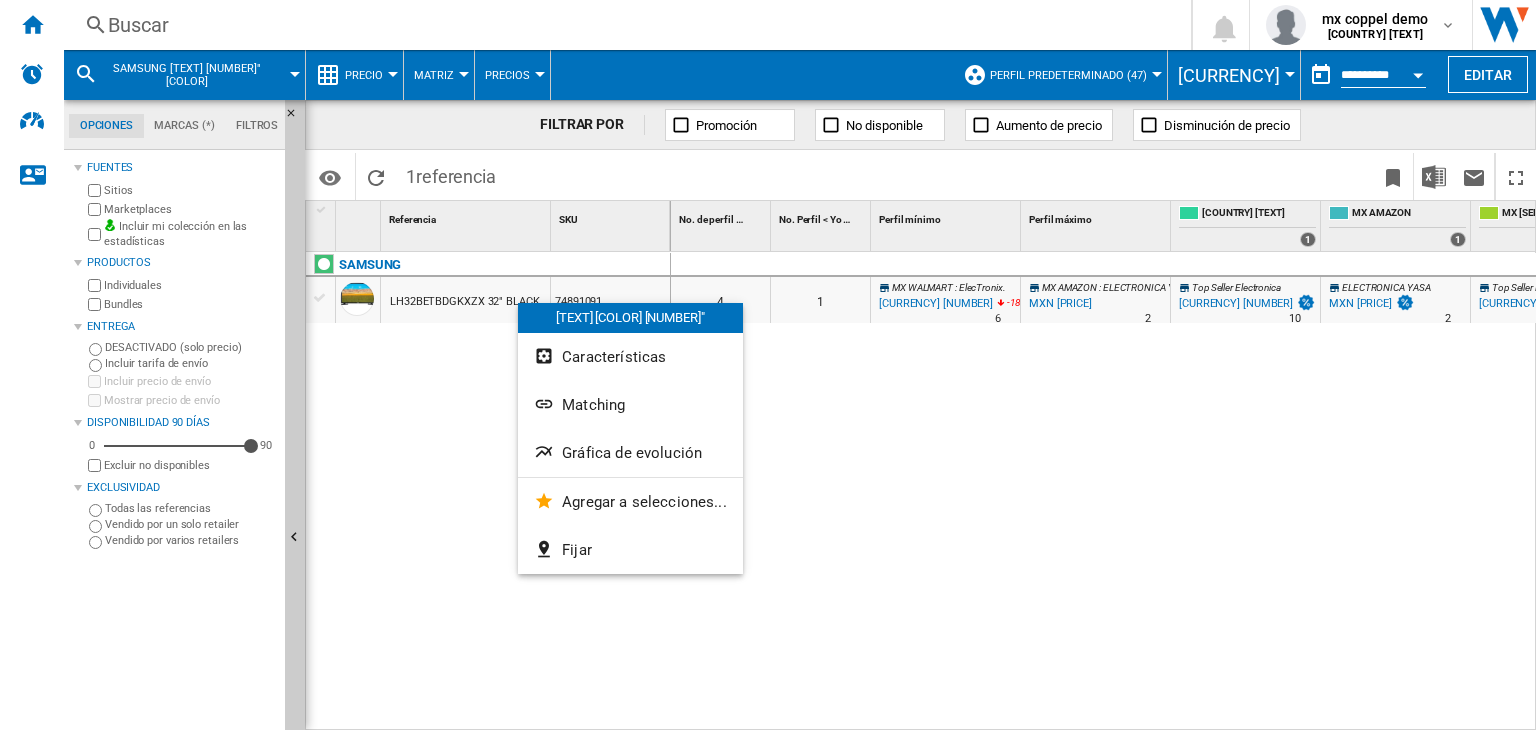 click on "LH32BETBDGKXZX 32" BLACK" at bounding box center [465, 302] 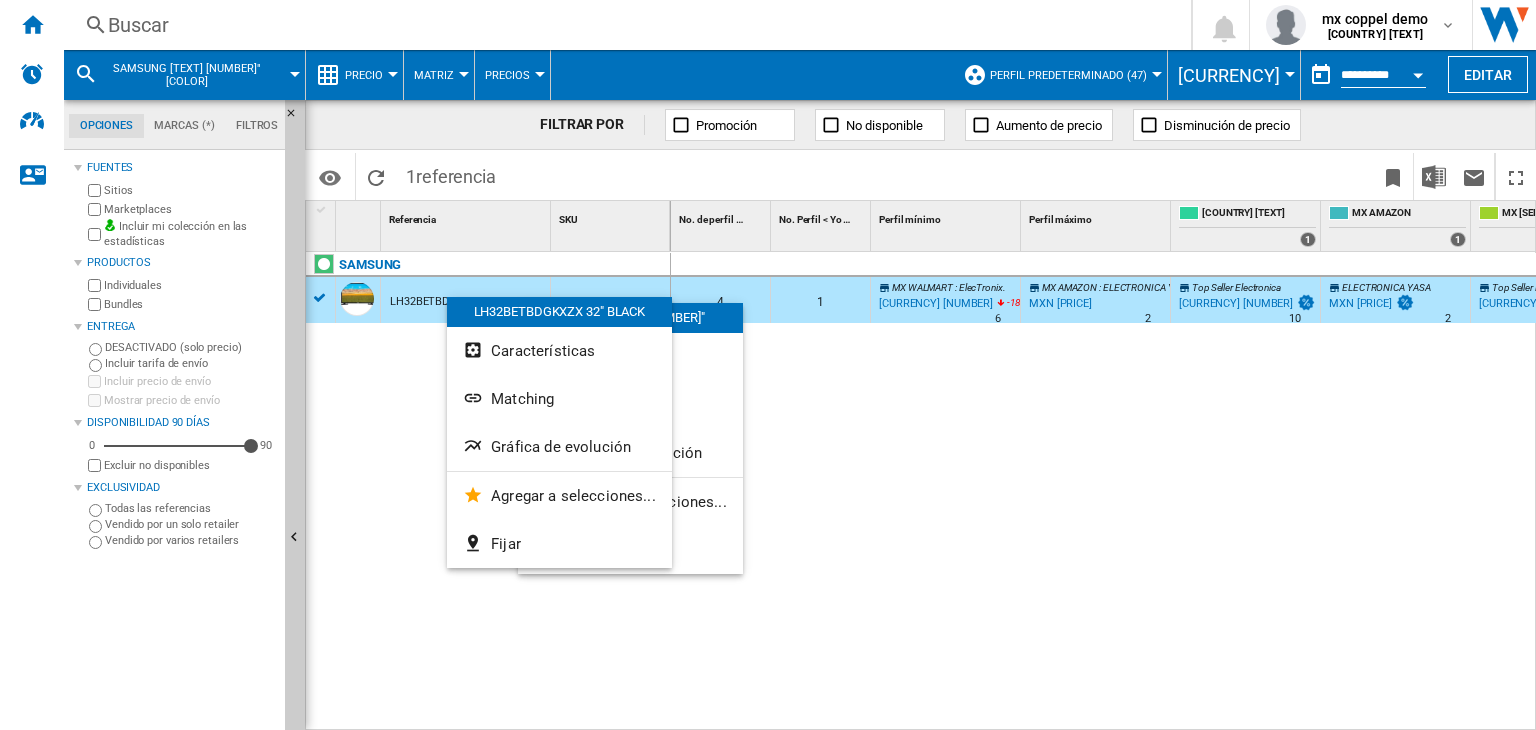 drag, startPoint x: 447, startPoint y: 297, endPoint x: 409, endPoint y: 295, distance: 38.052597 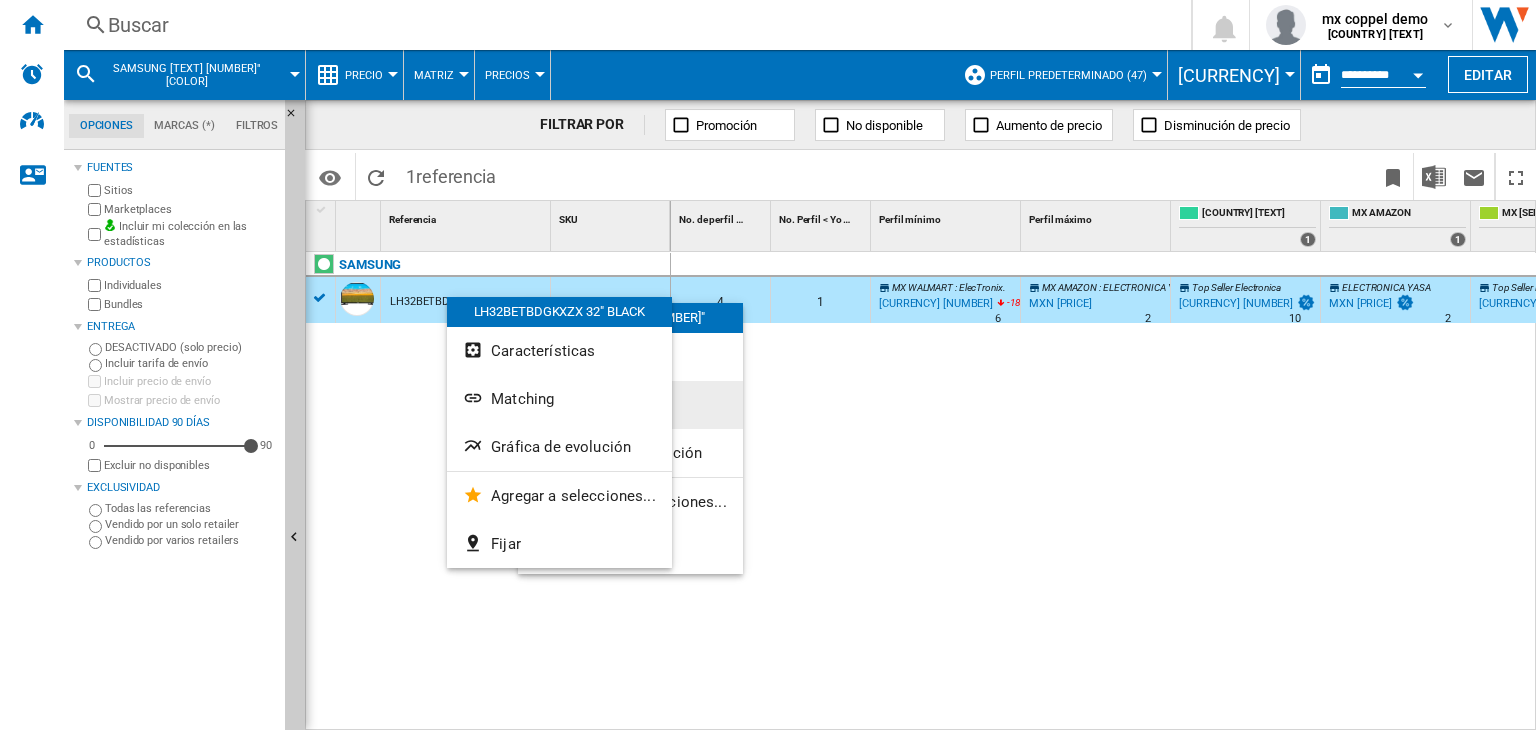 click at bounding box center (546, 406) 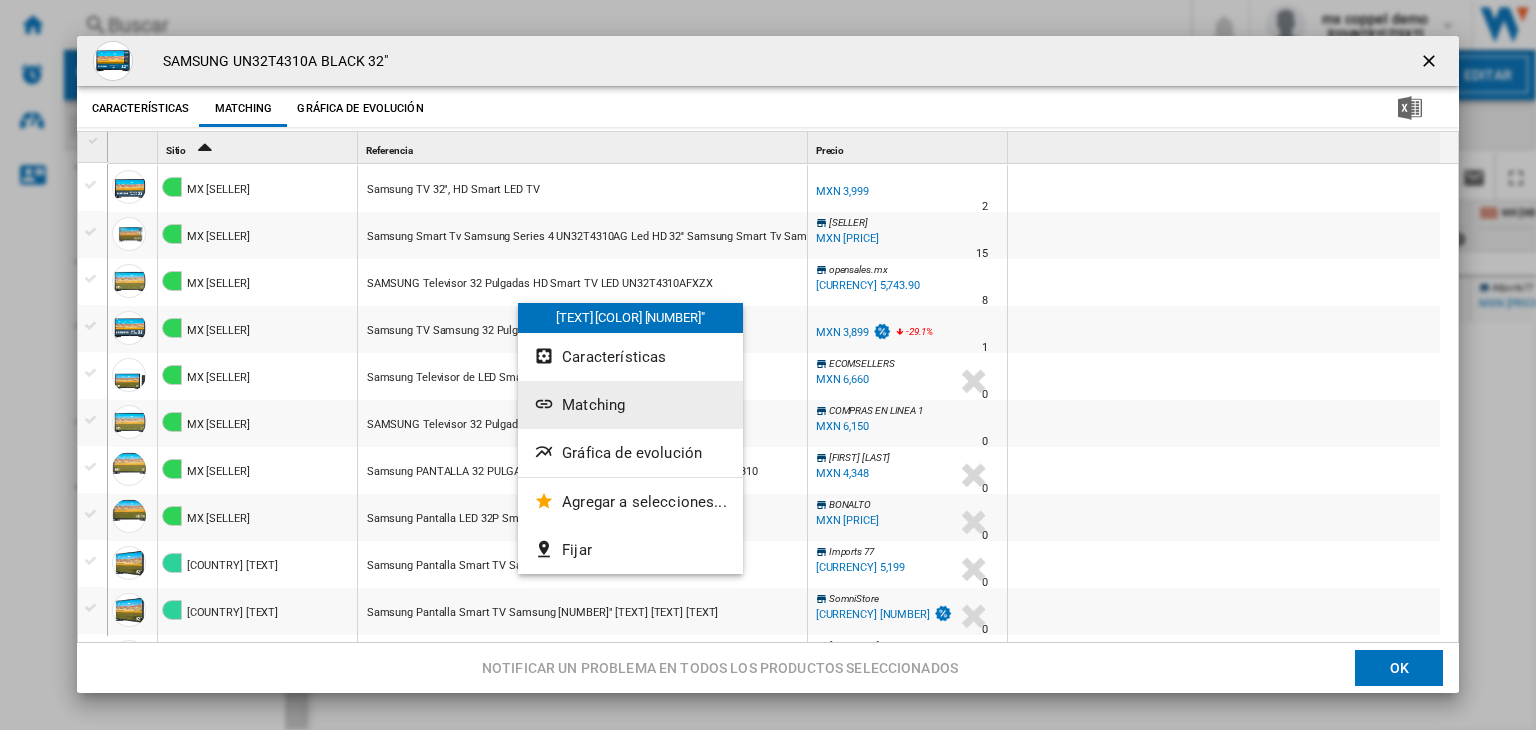 click at bounding box center (1431, 63) 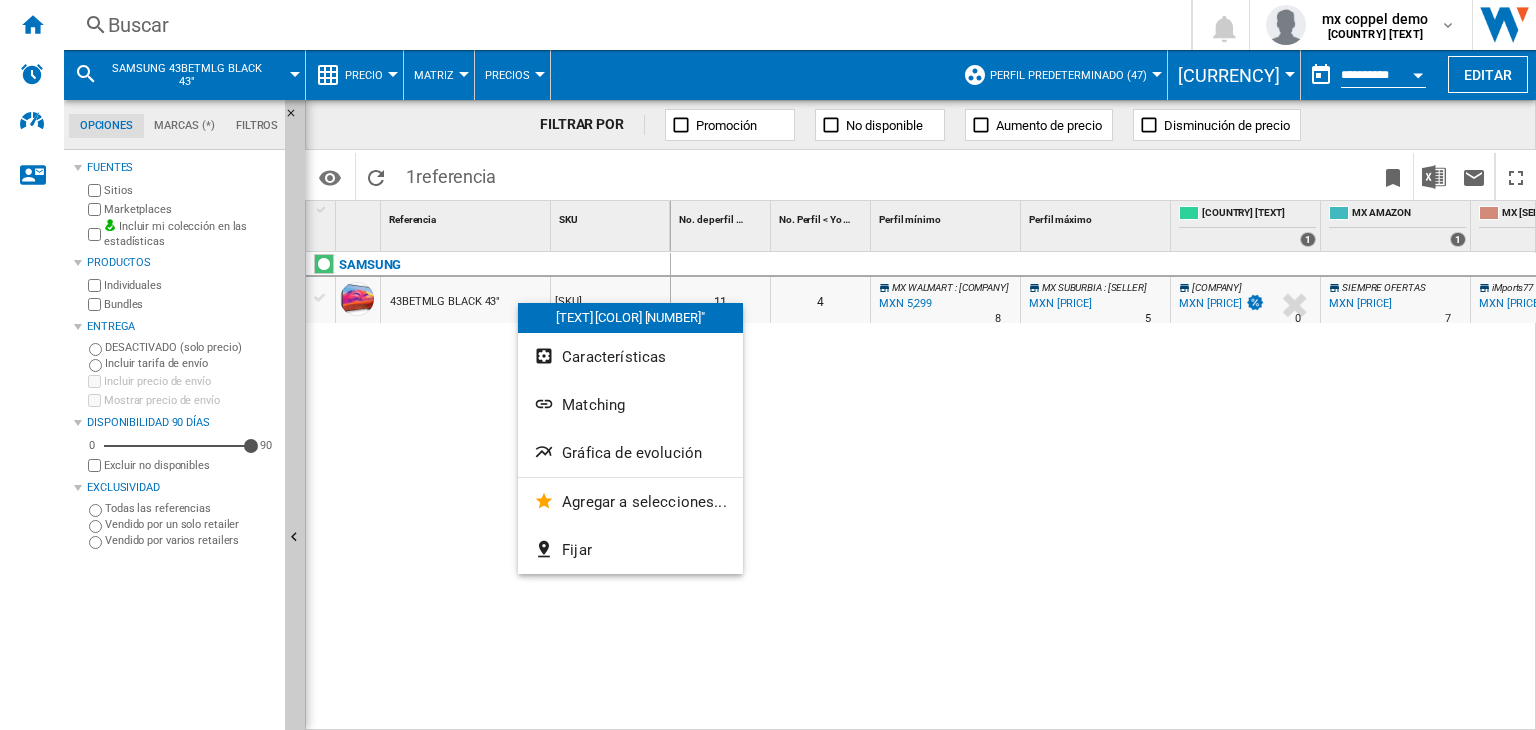click on "Buscar" at bounding box center [623, 25] 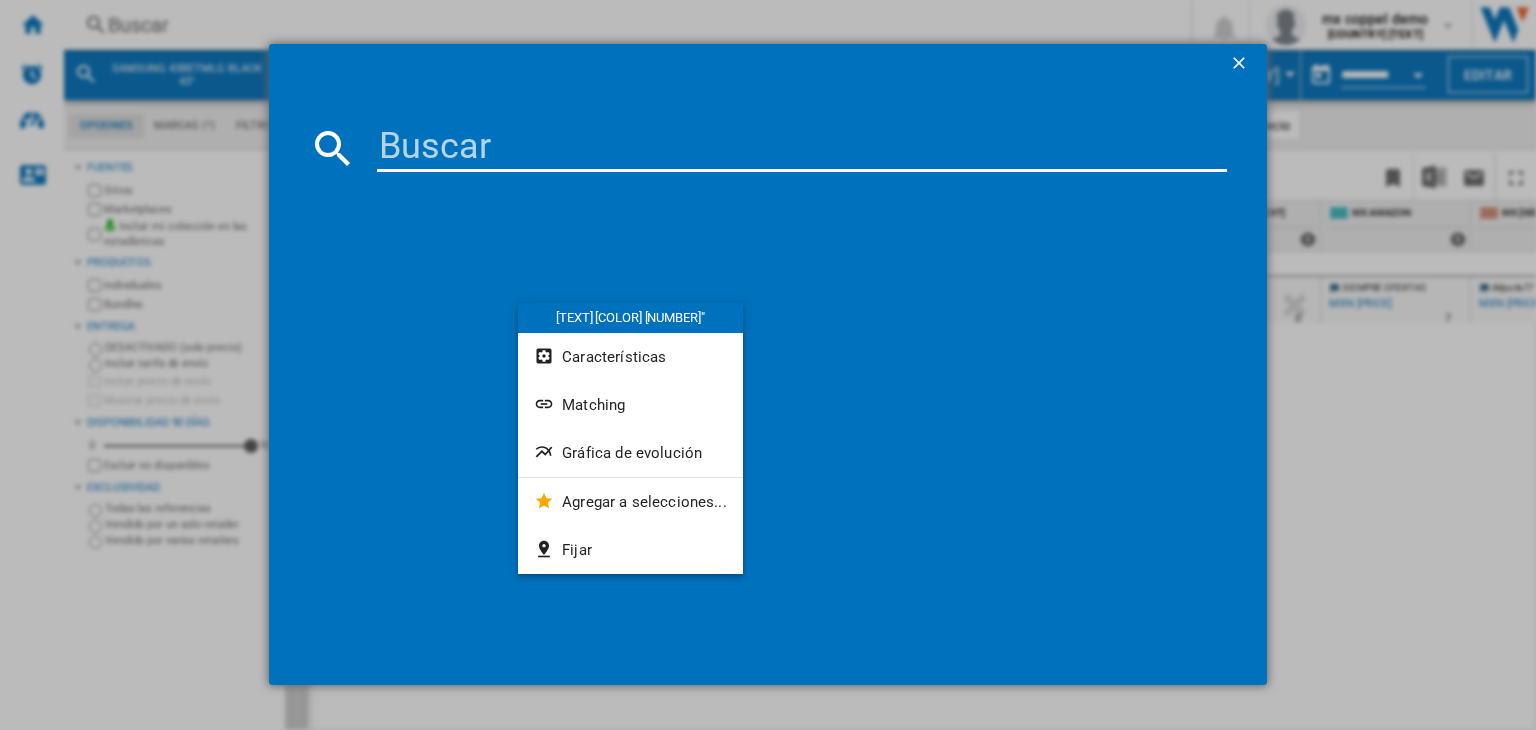 click at bounding box center (802, 148) 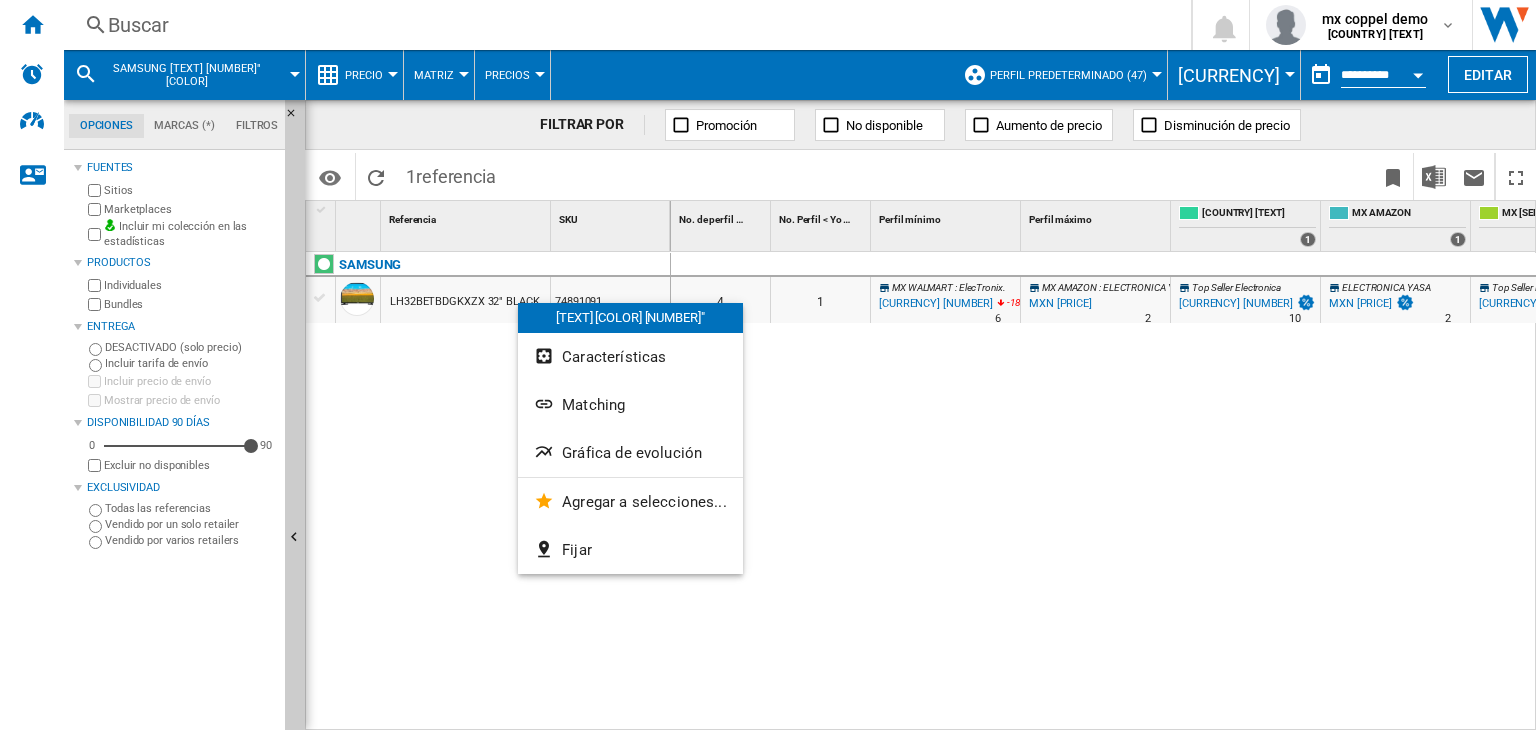 click on "LH32BETBDGKXZX 32" BLACK" at bounding box center (465, 302) 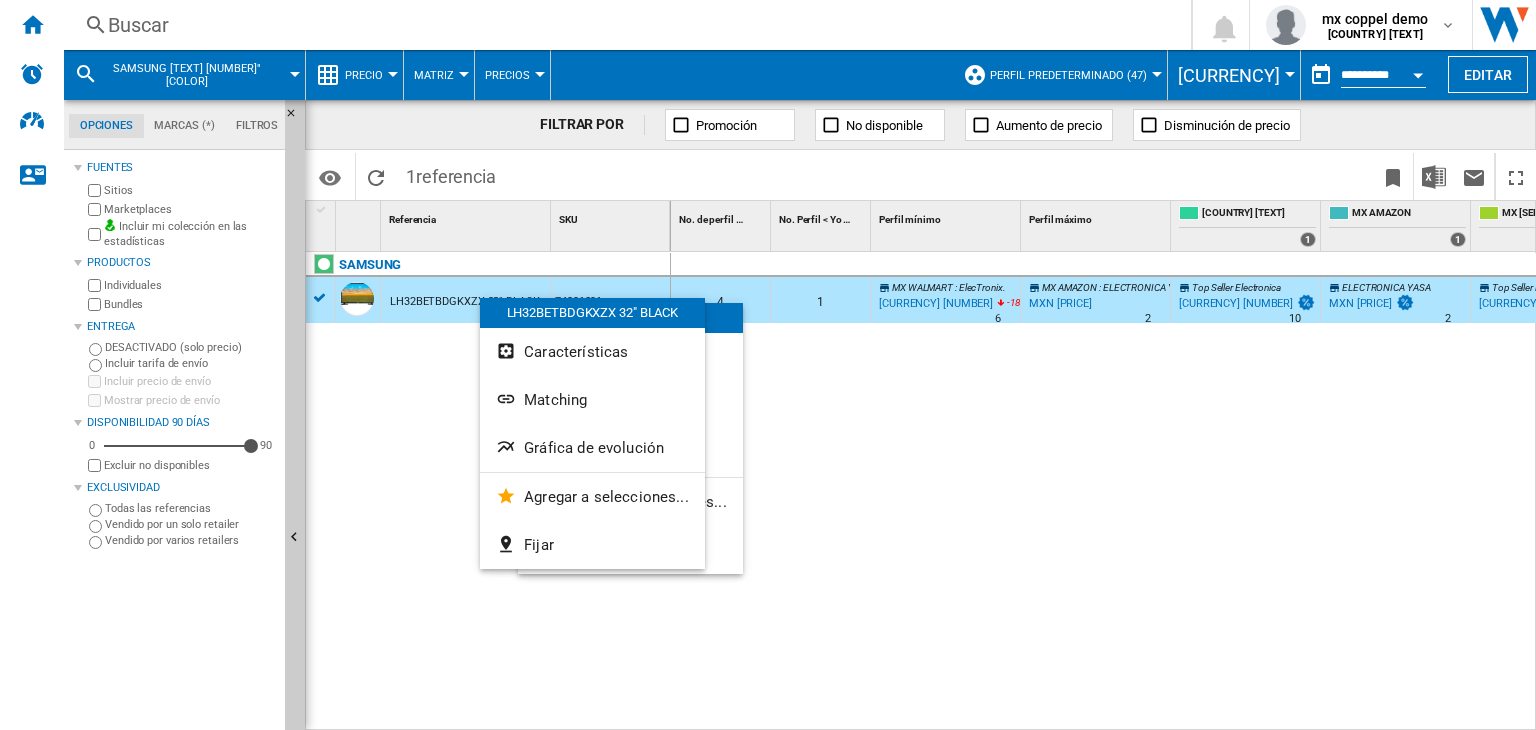 click at bounding box center (546, 406) 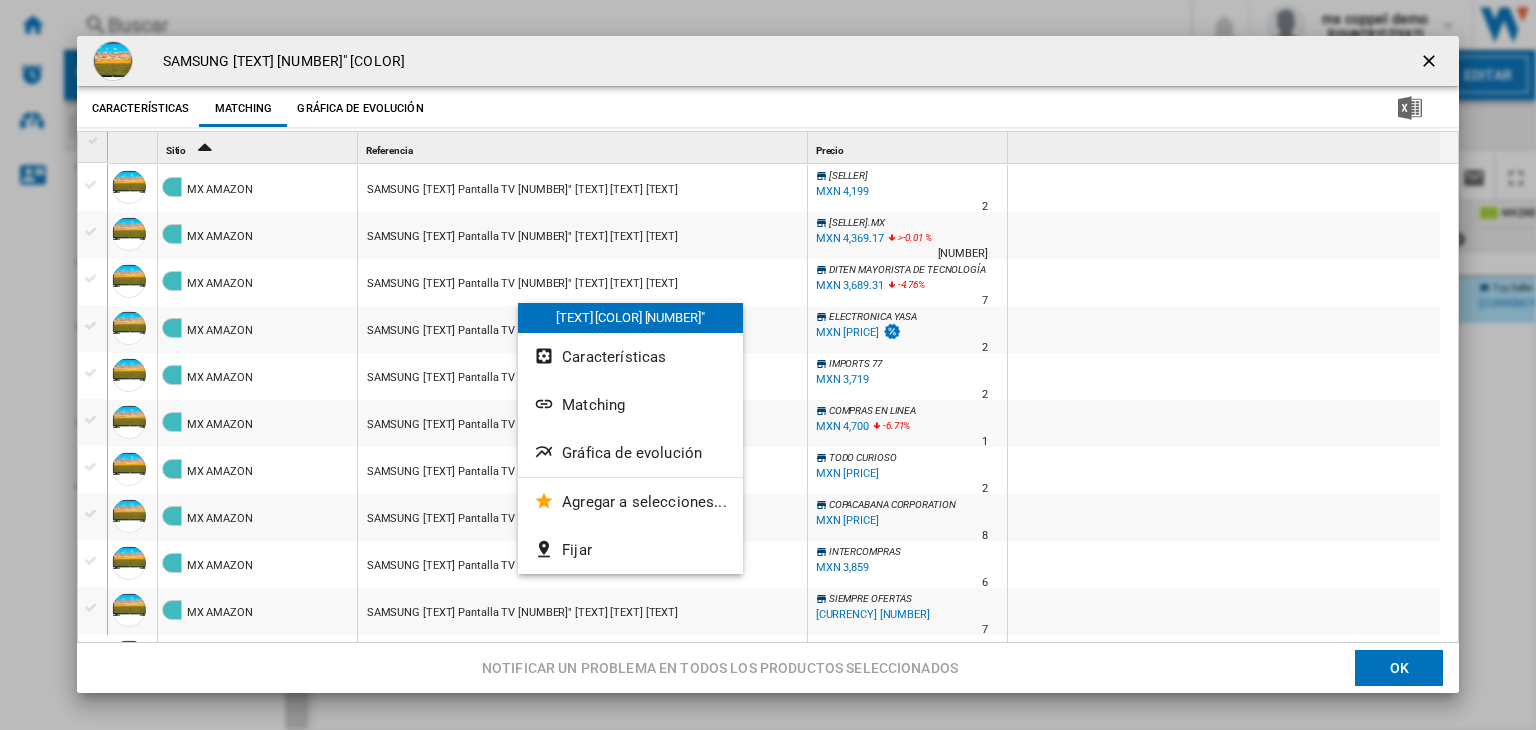 scroll, scrollTop: 300, scrollLeft: 0, axis: vertical 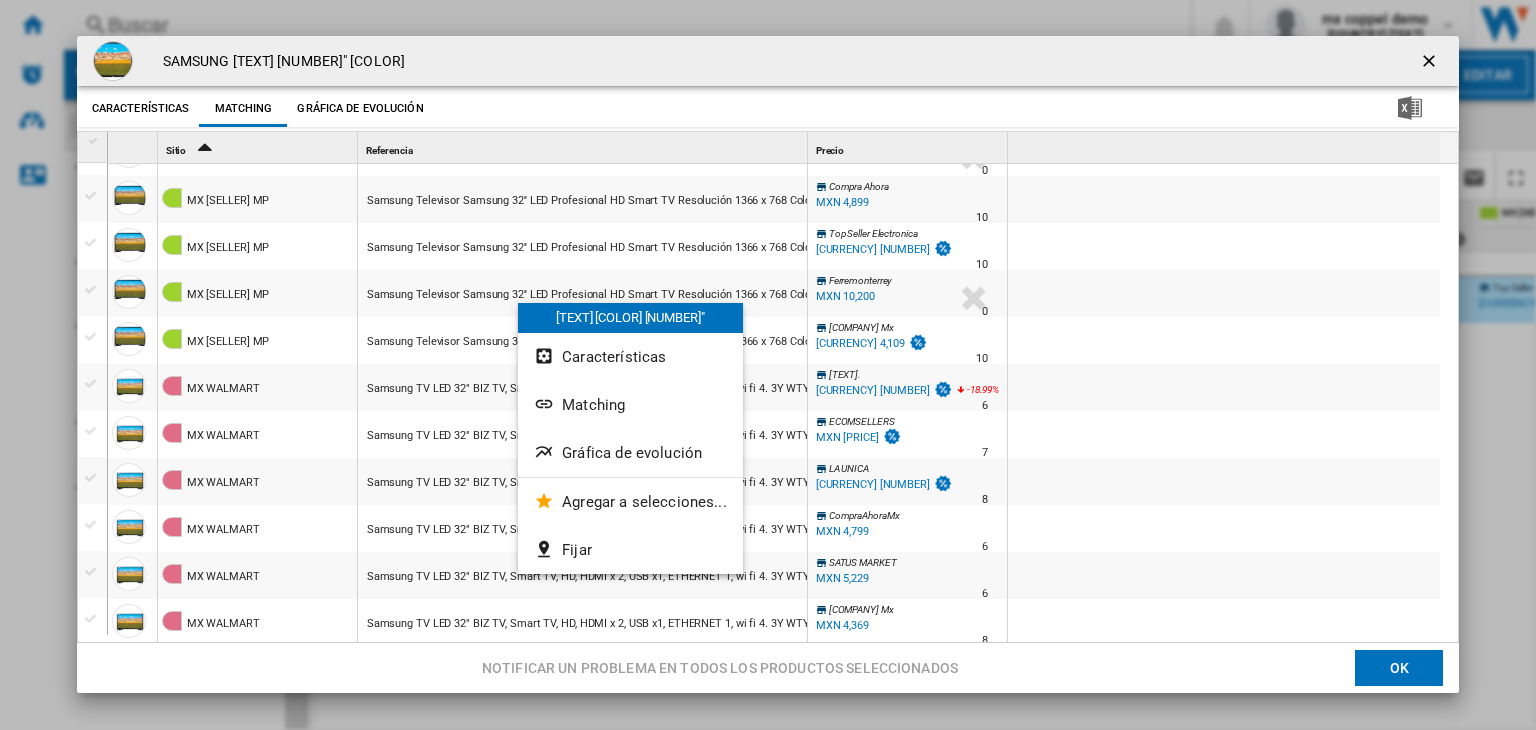click on "2" at bounding box center [204, 150] 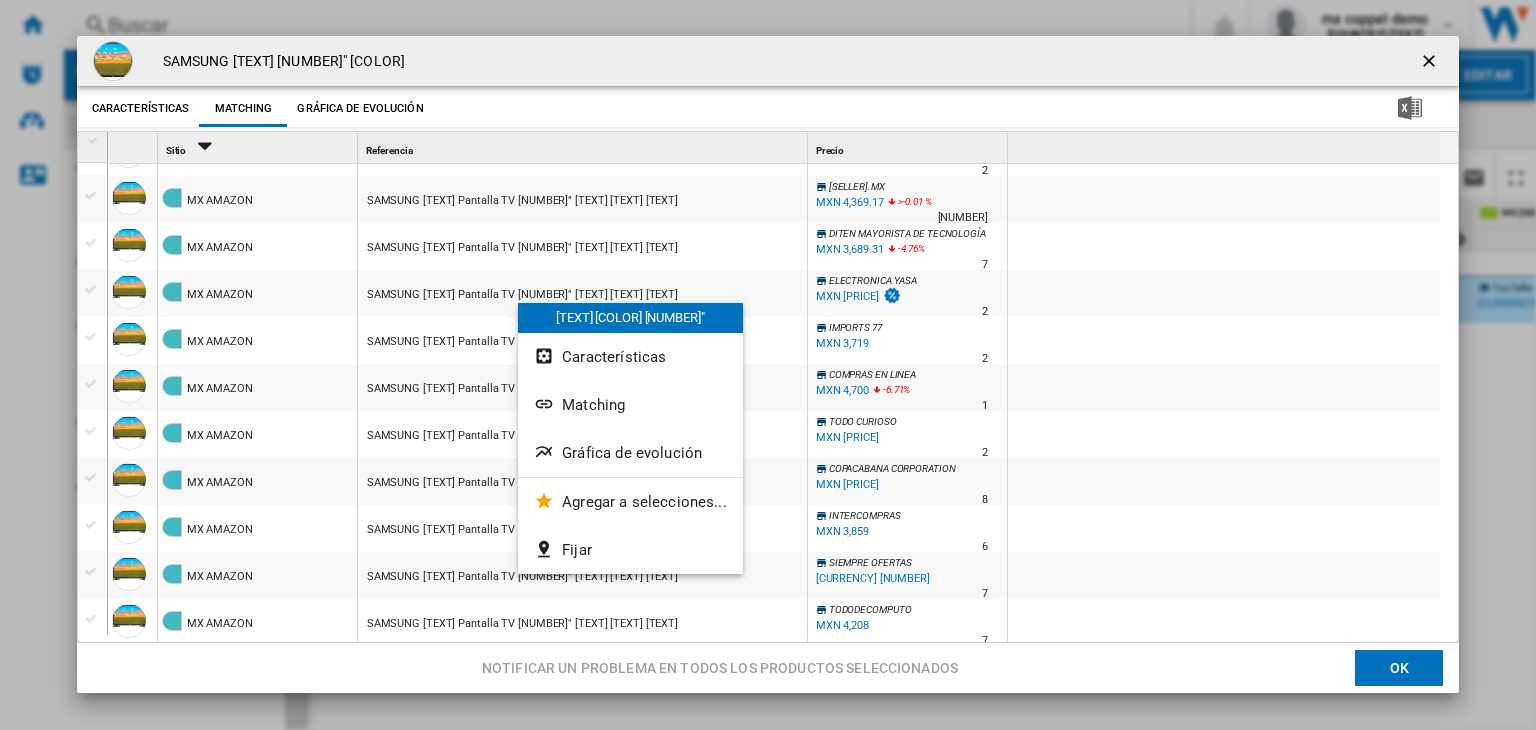 click at bounding box center [205, 146] 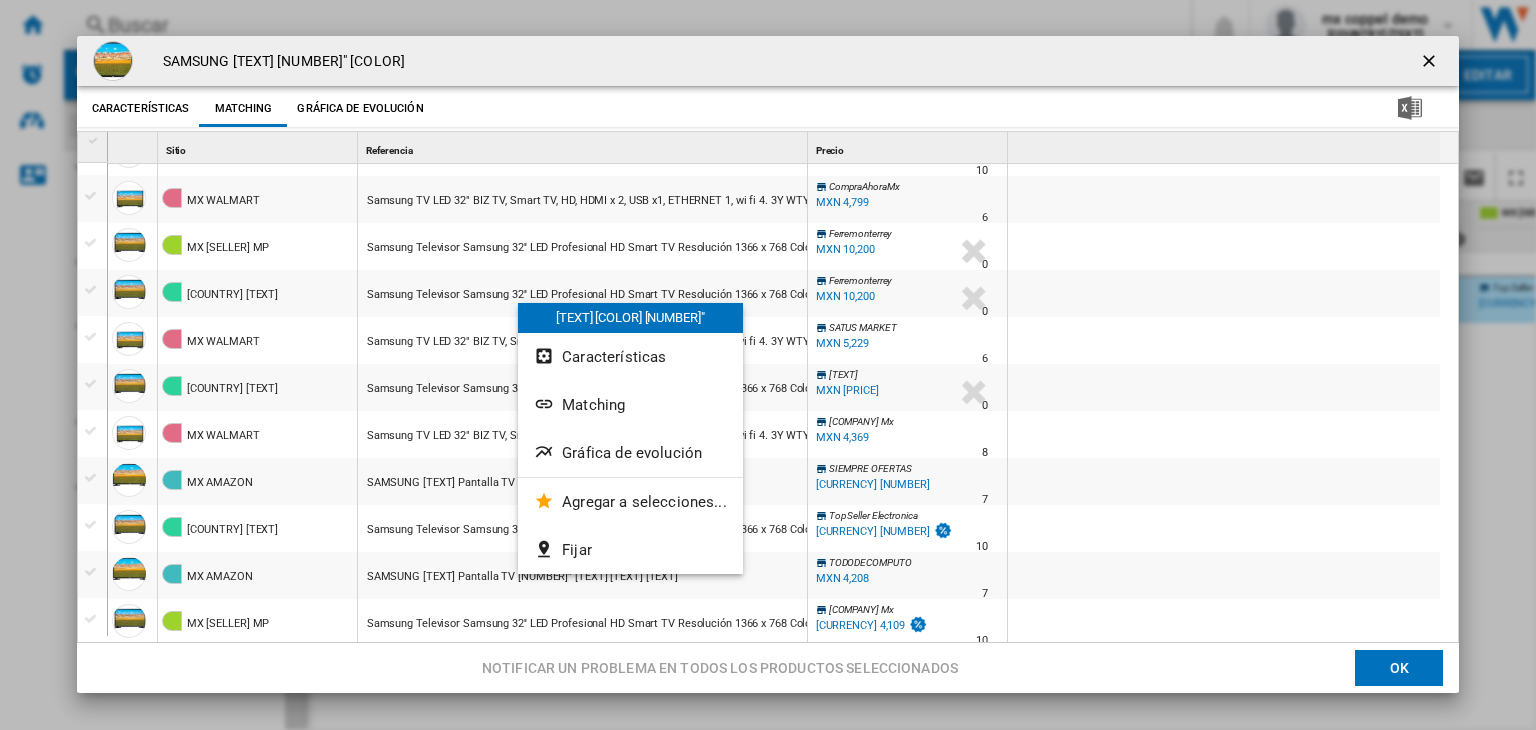 scroll, scrollTop: 1257, scrollLeft: 0, axis: vertical 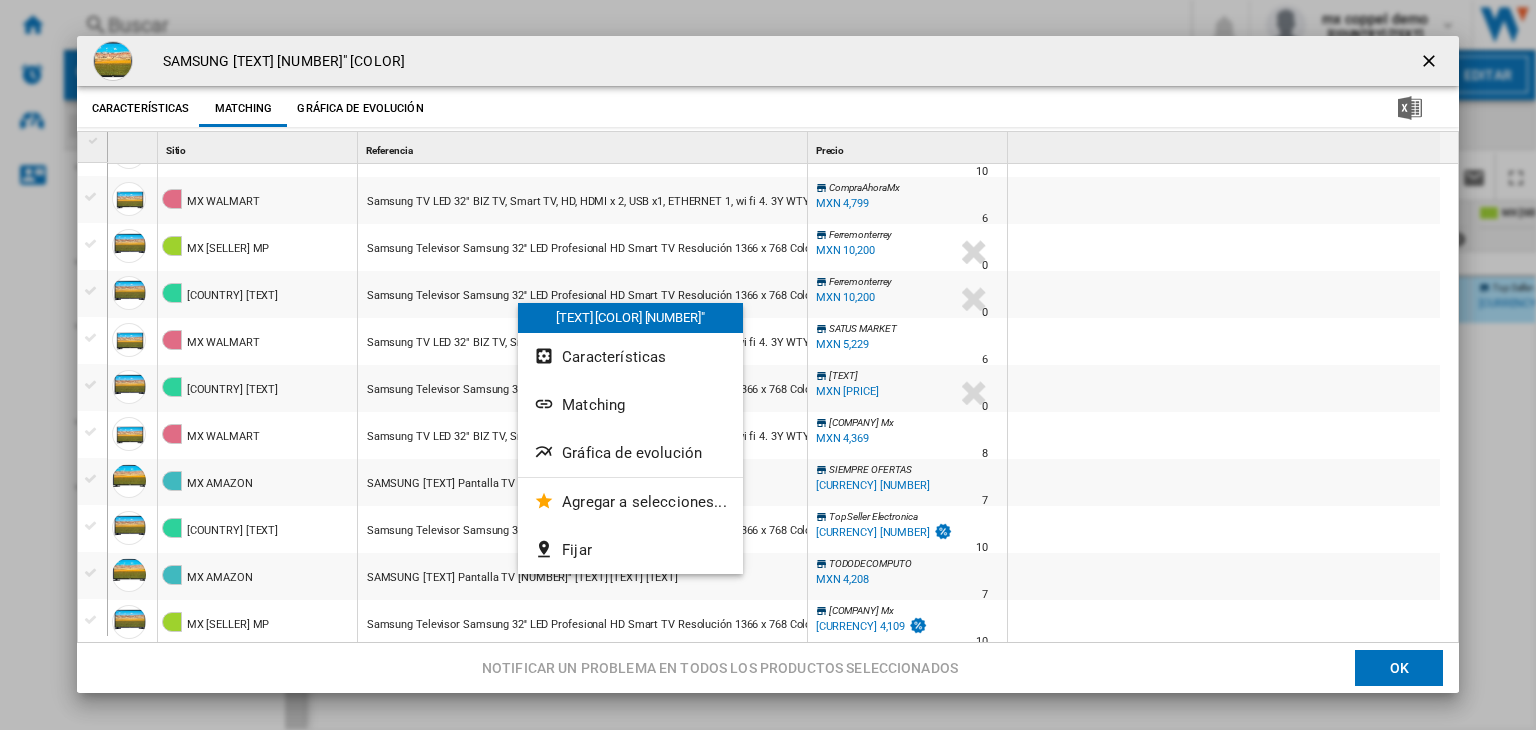 click on "Sitio     1" at bounding box center [259, 147] 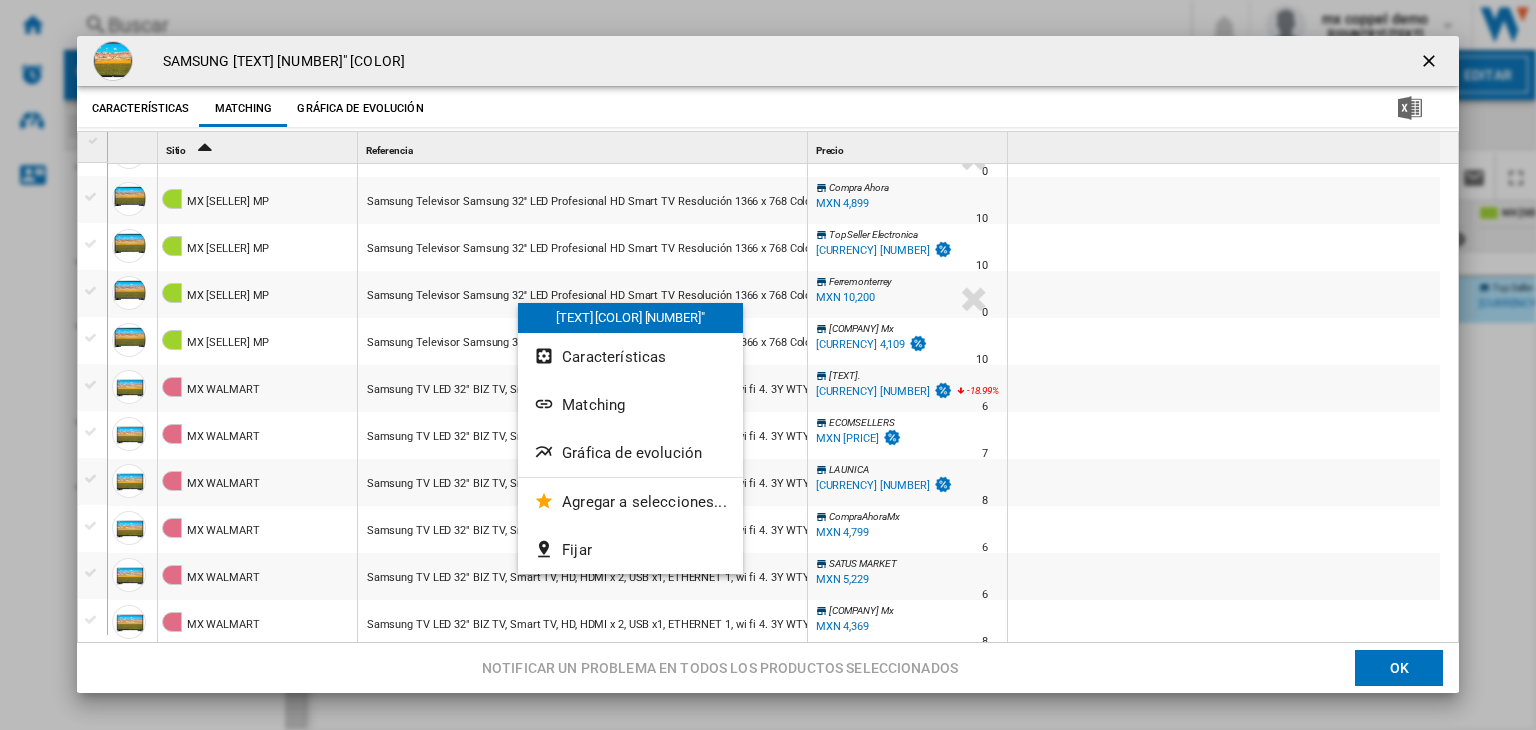 scroll, scrollTop: 1258, scrollLeft: 0, axis: vertical 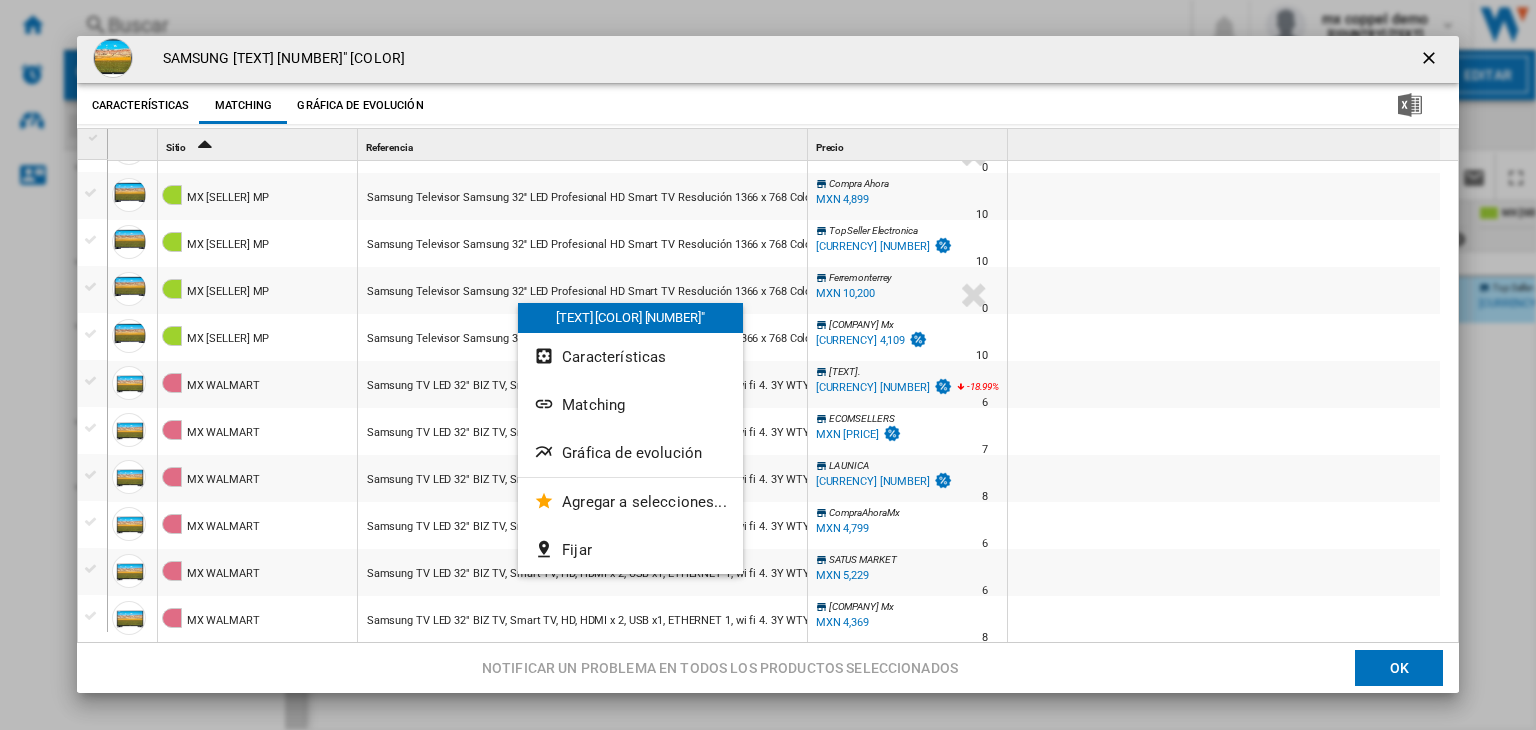 click at bounding box center (1431, 60) 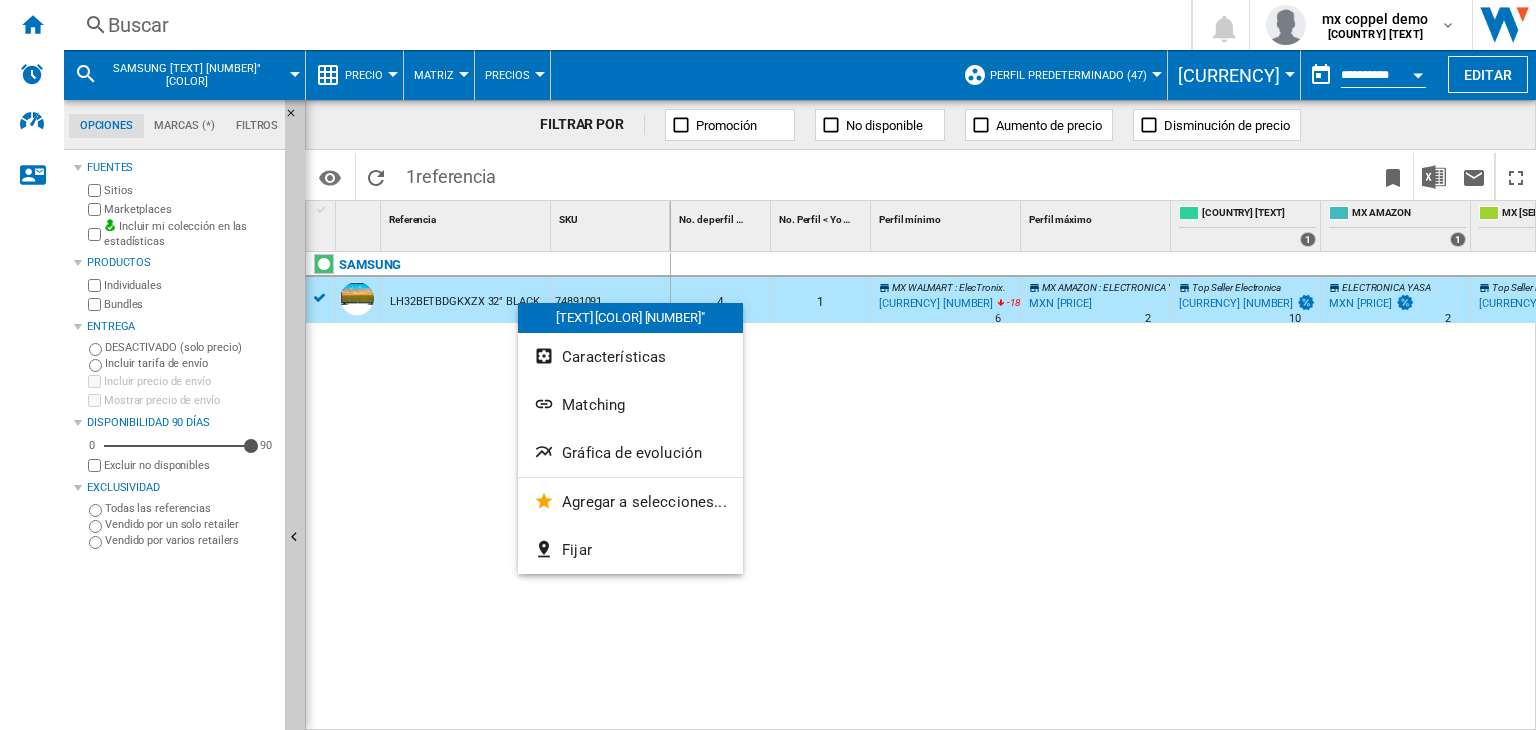 click on "Buscar" at bounding box center [623, 25] 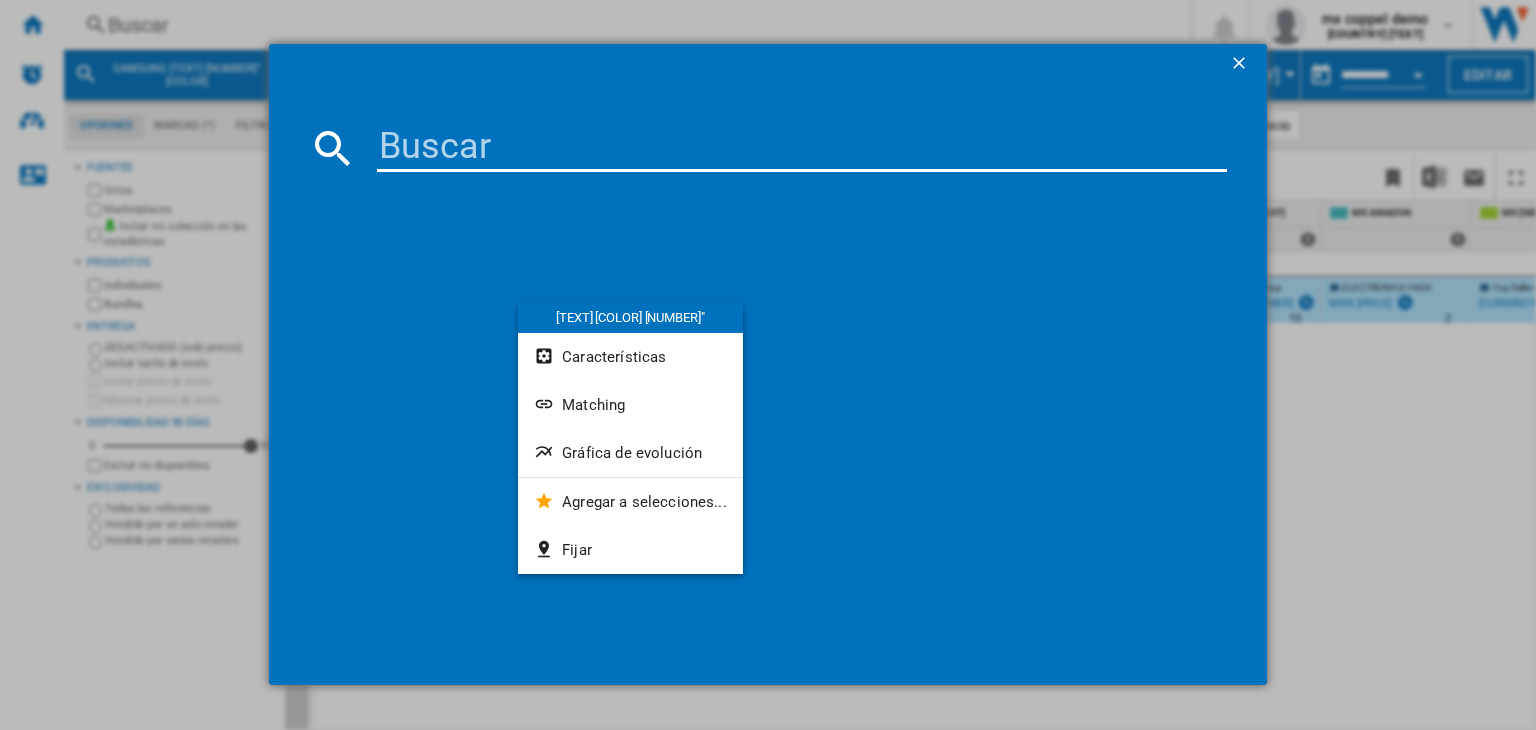 click at bounding box center (802, 148) 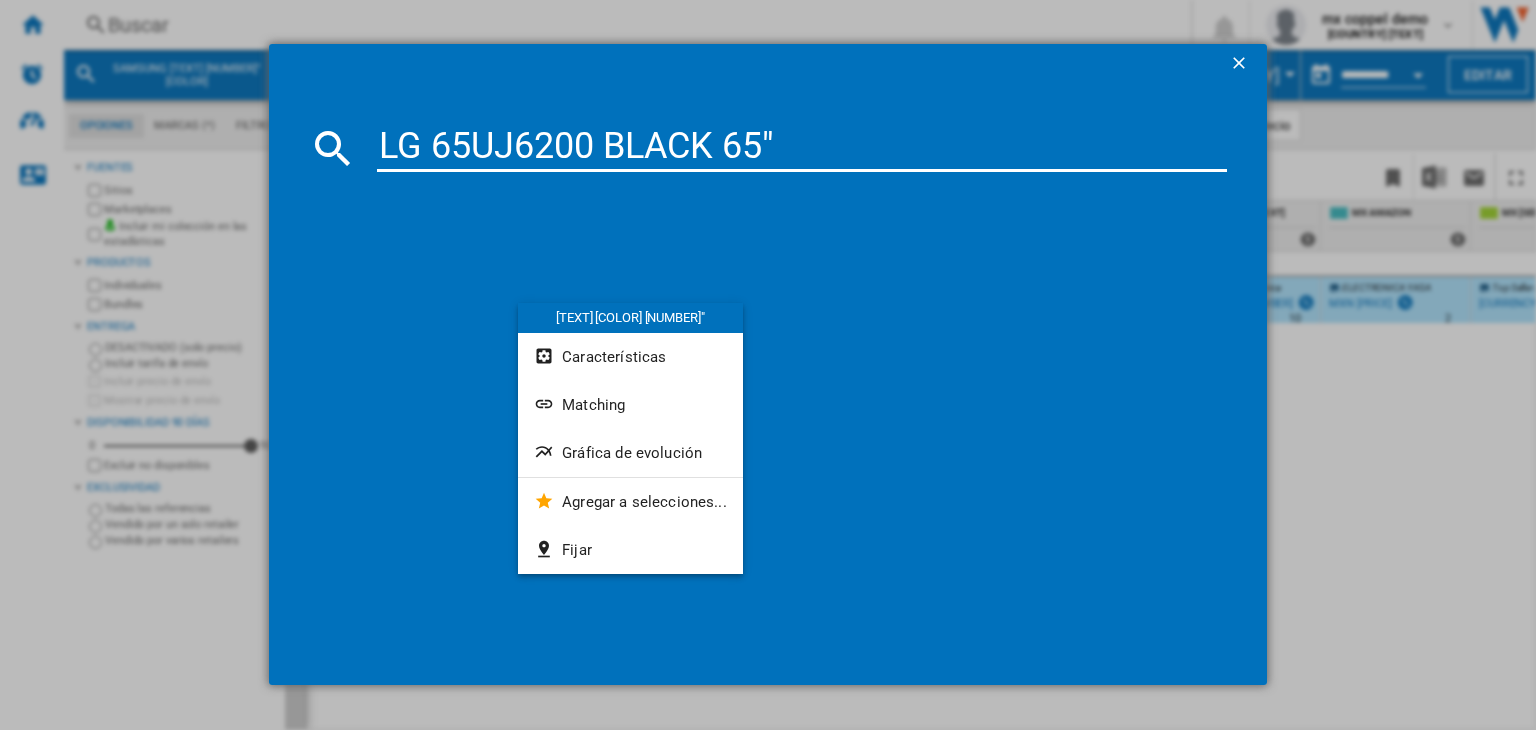 type on "LG 65UJ6200 BLACK 65"" 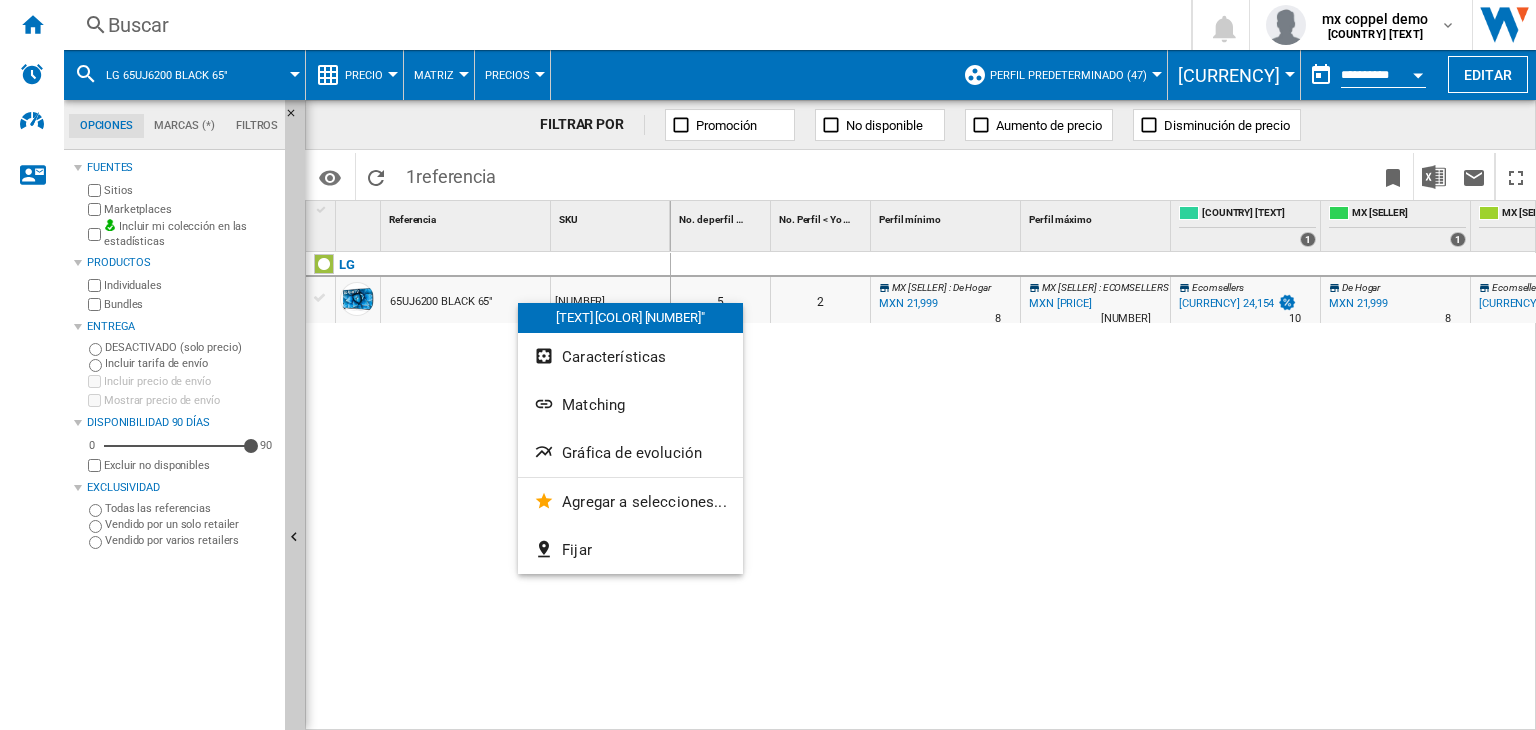 click on "65UJ6200 BLACK 65"" at bounding box center (441, 302) 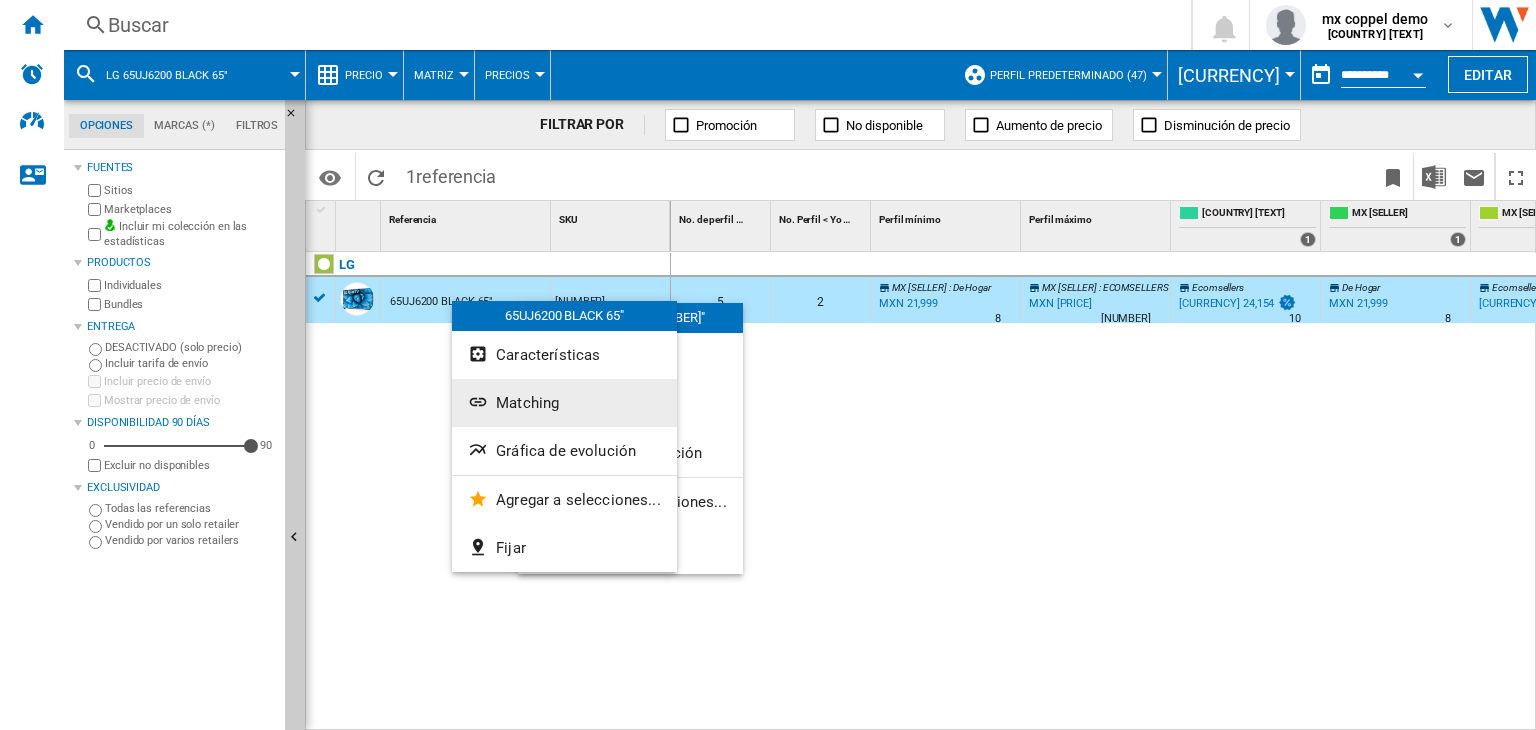 click on "Matching" at bounding box center (593, 405) 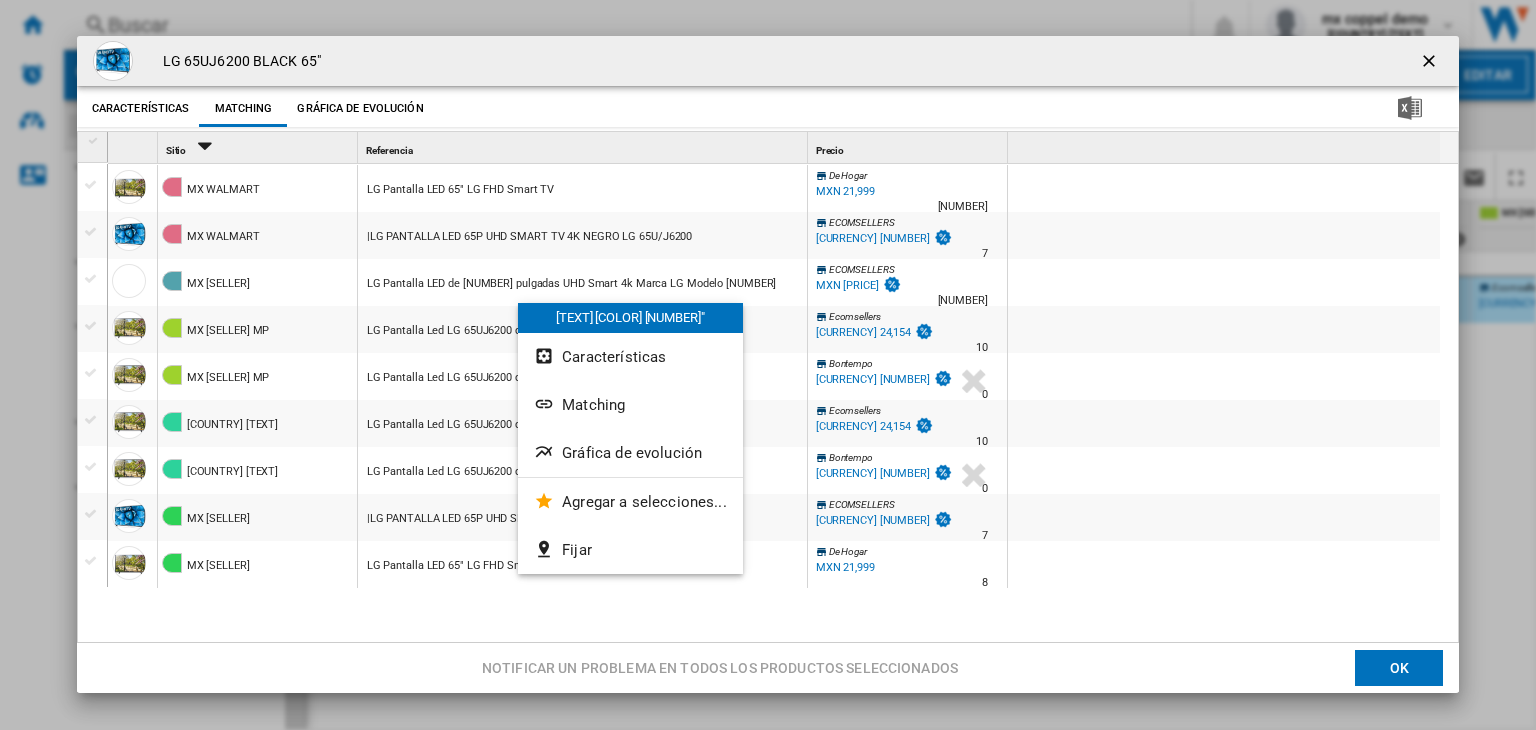 click on "LG Pantalla LED 65" LG FHD Smart TV" at bounding box center [461, 190] 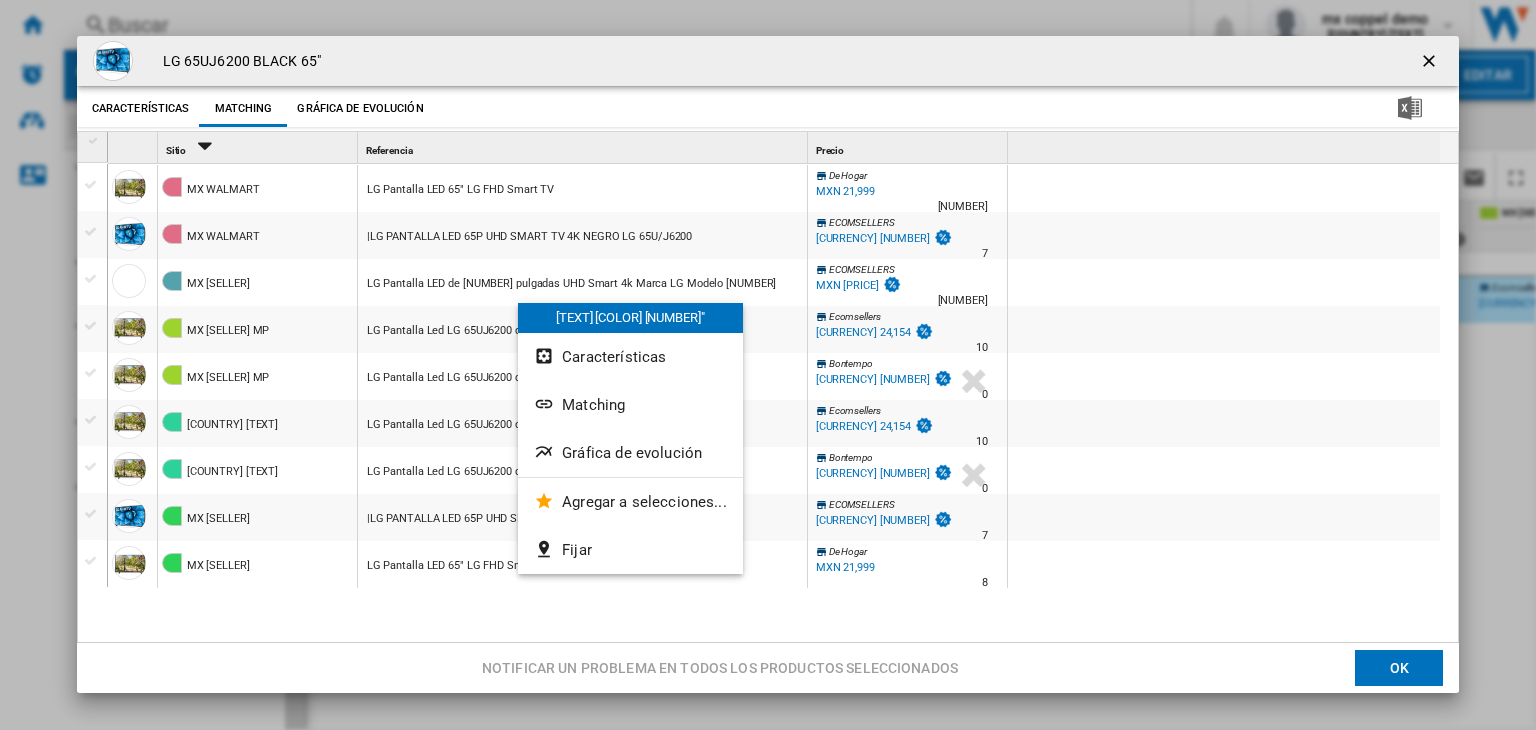 click on "Matching" at bounding box center [243, 109] 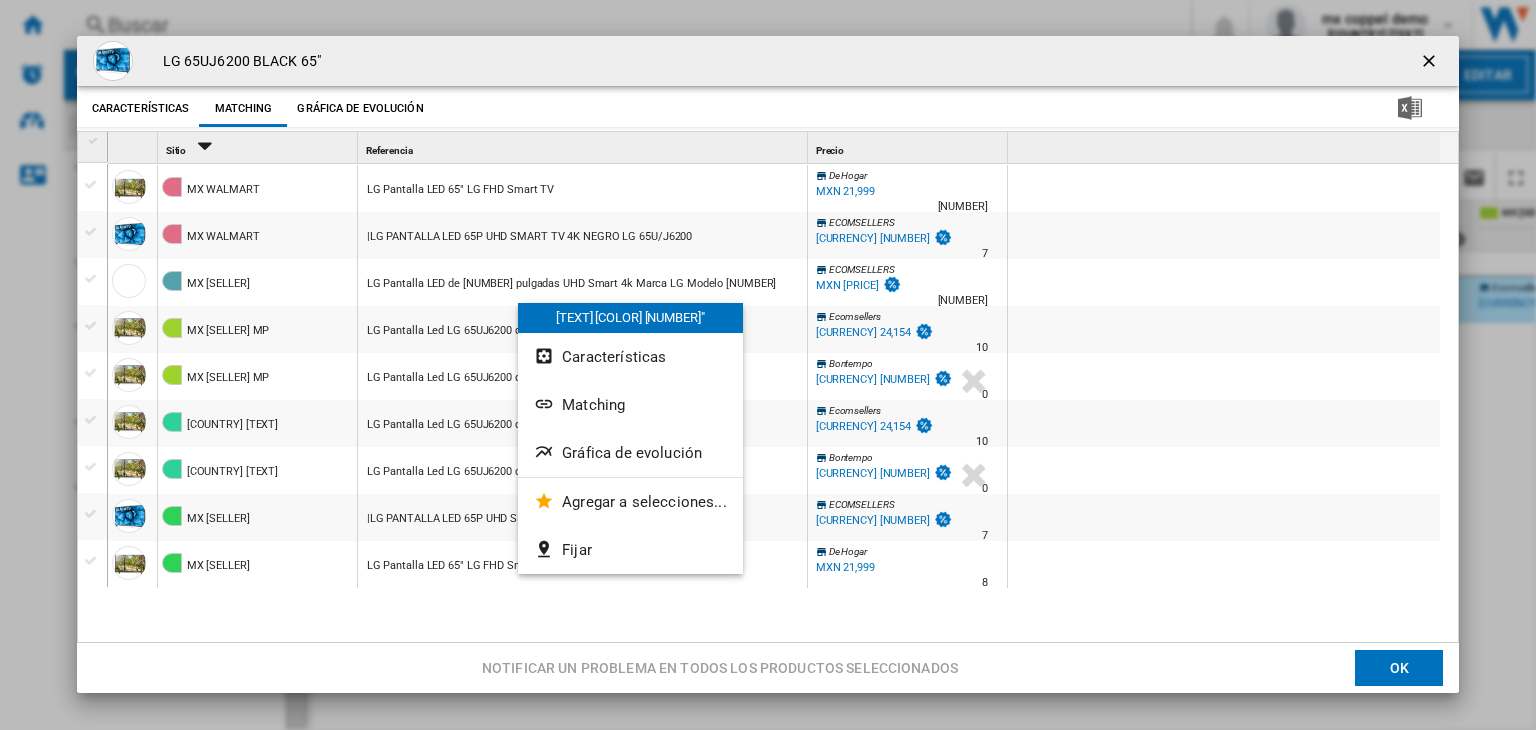click at bounding box center [205, 146] 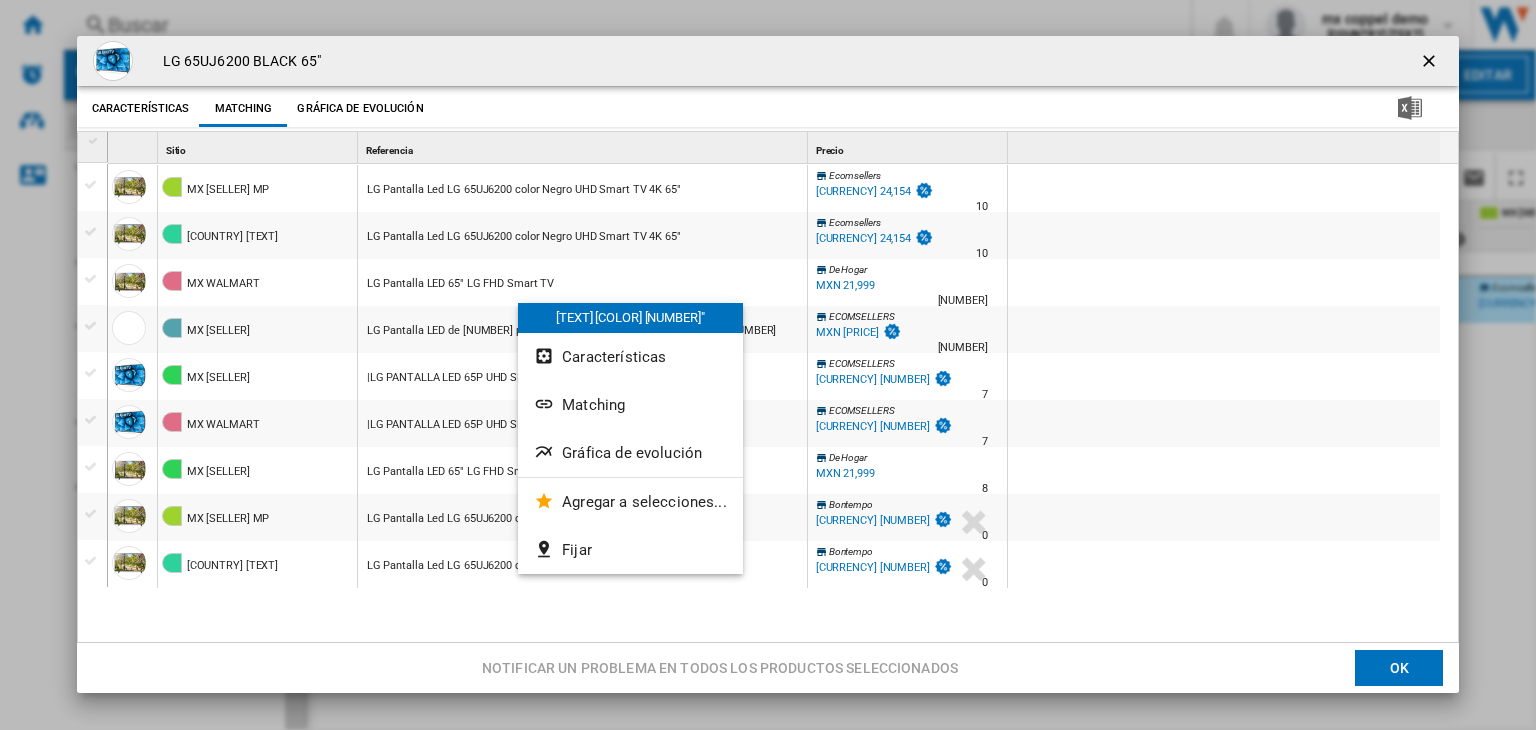 click on "Sitio     1" at bounding box center [259, 147] 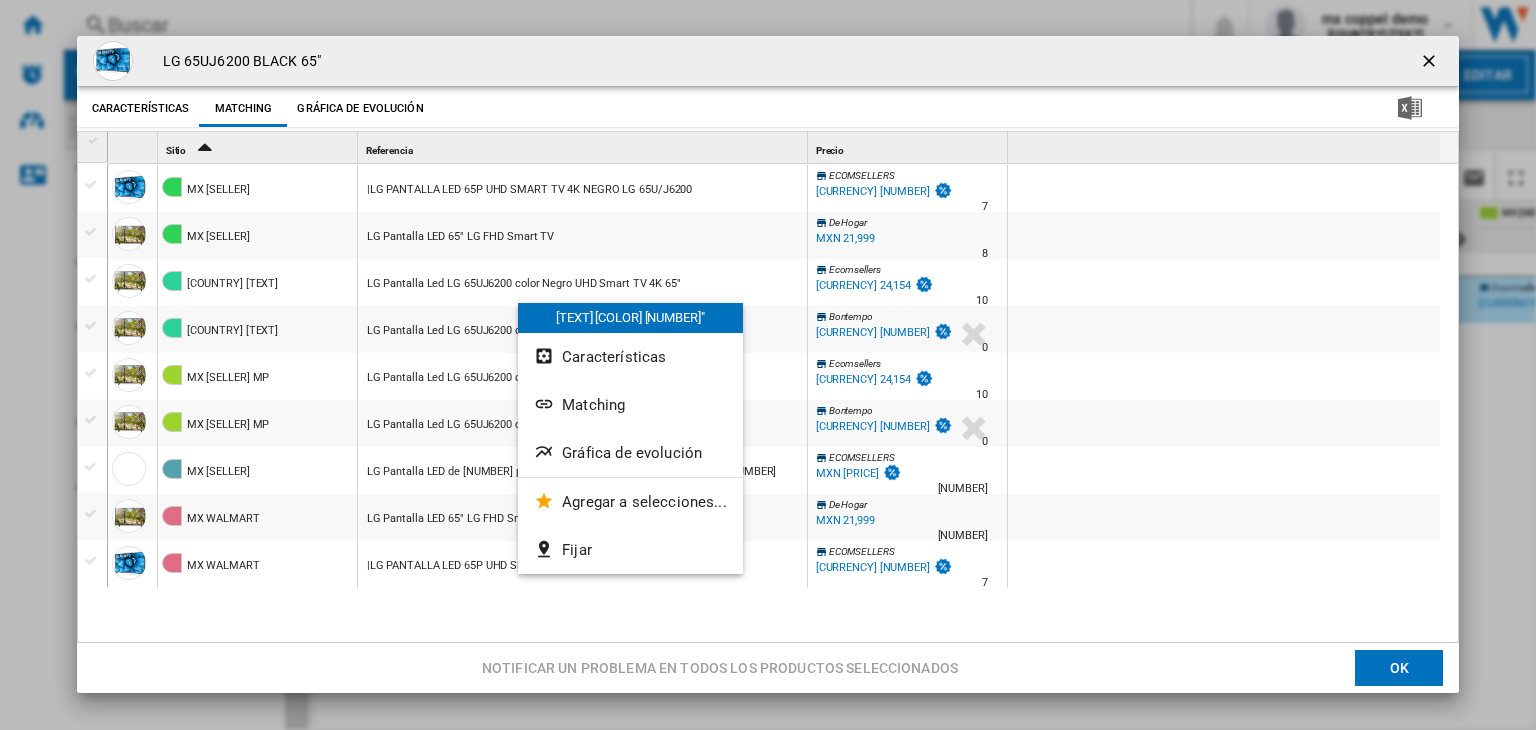 click on "LG 65UJ6200 BLACK 65"" at bounding box center [768, 61] 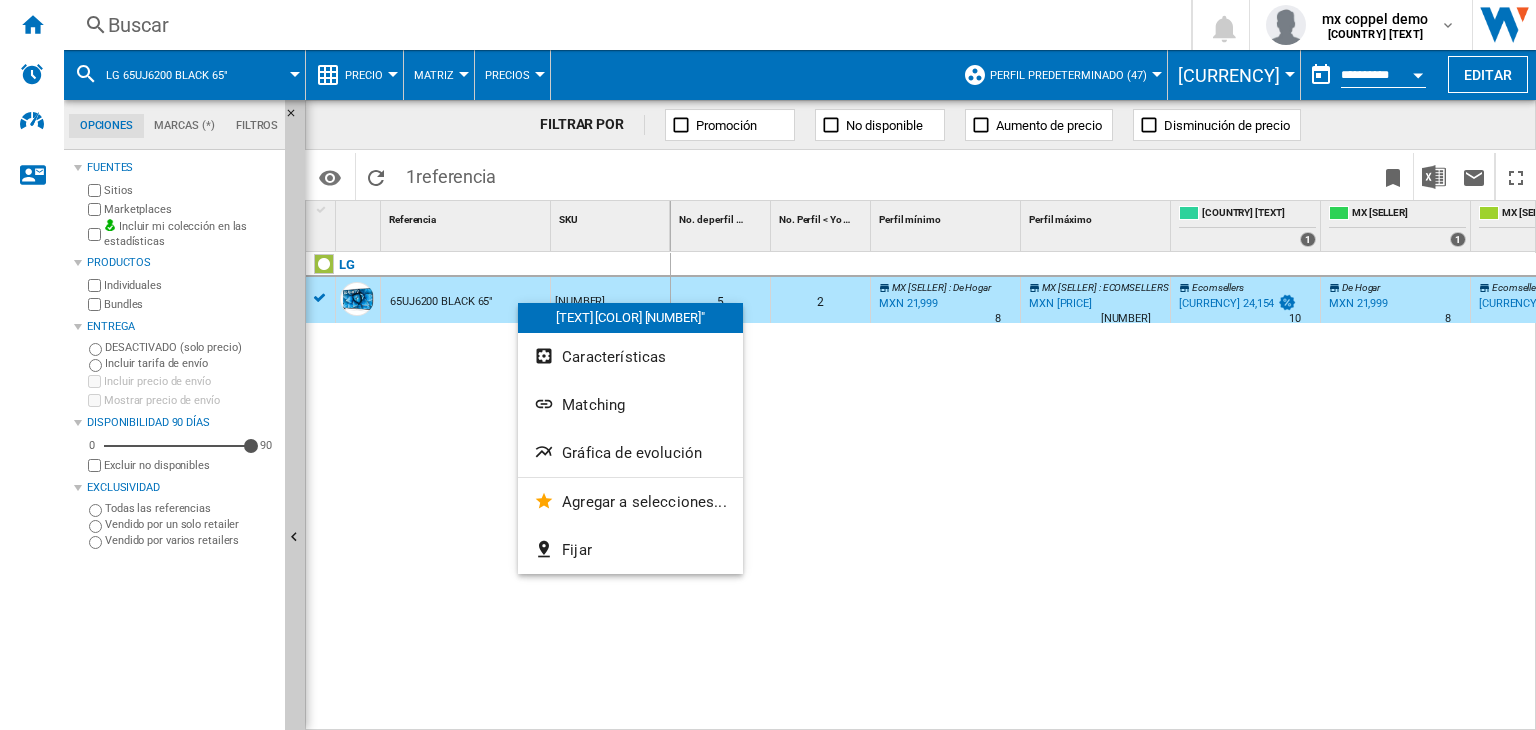 click on "Buscar" at bounding box center [623, 25] 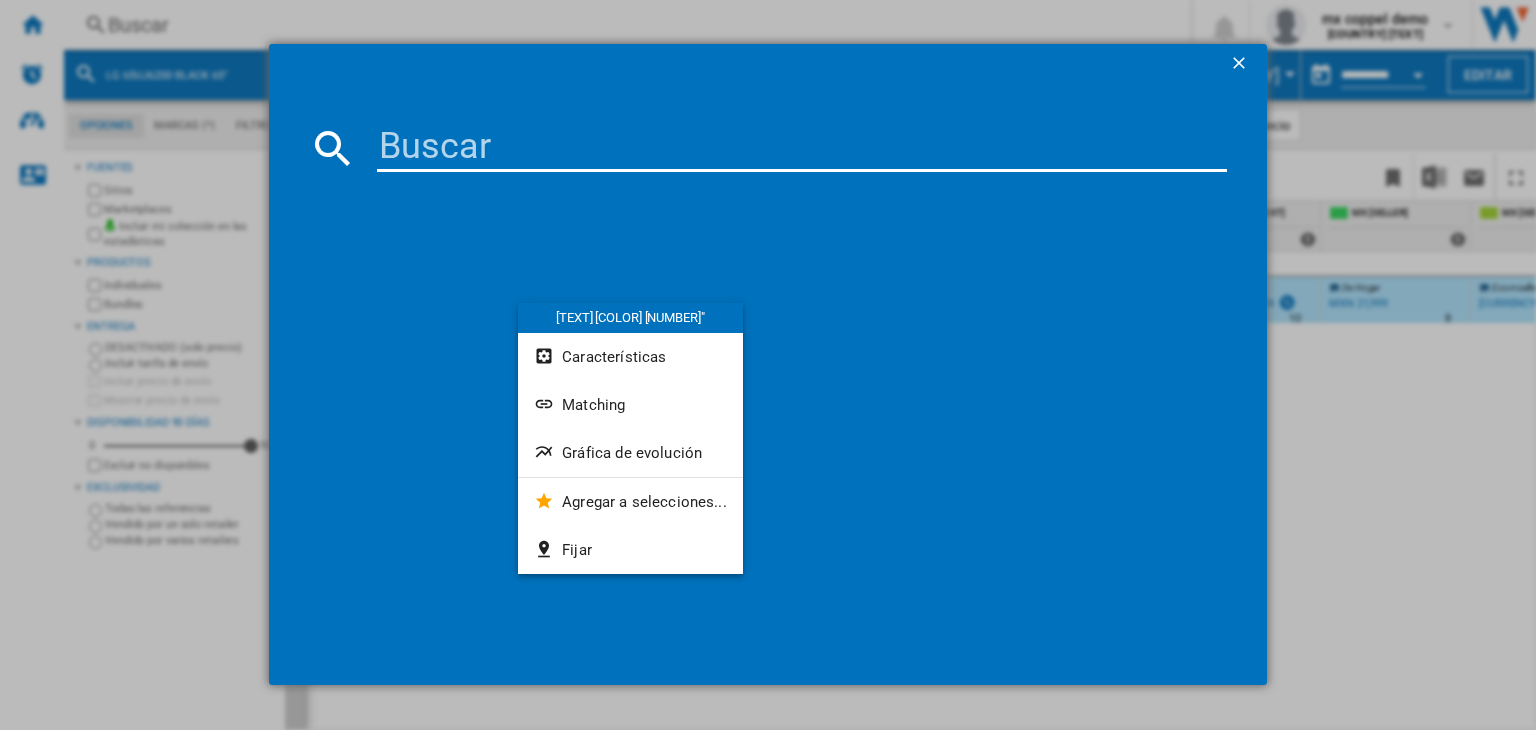 click at bounding box center [802, 148] 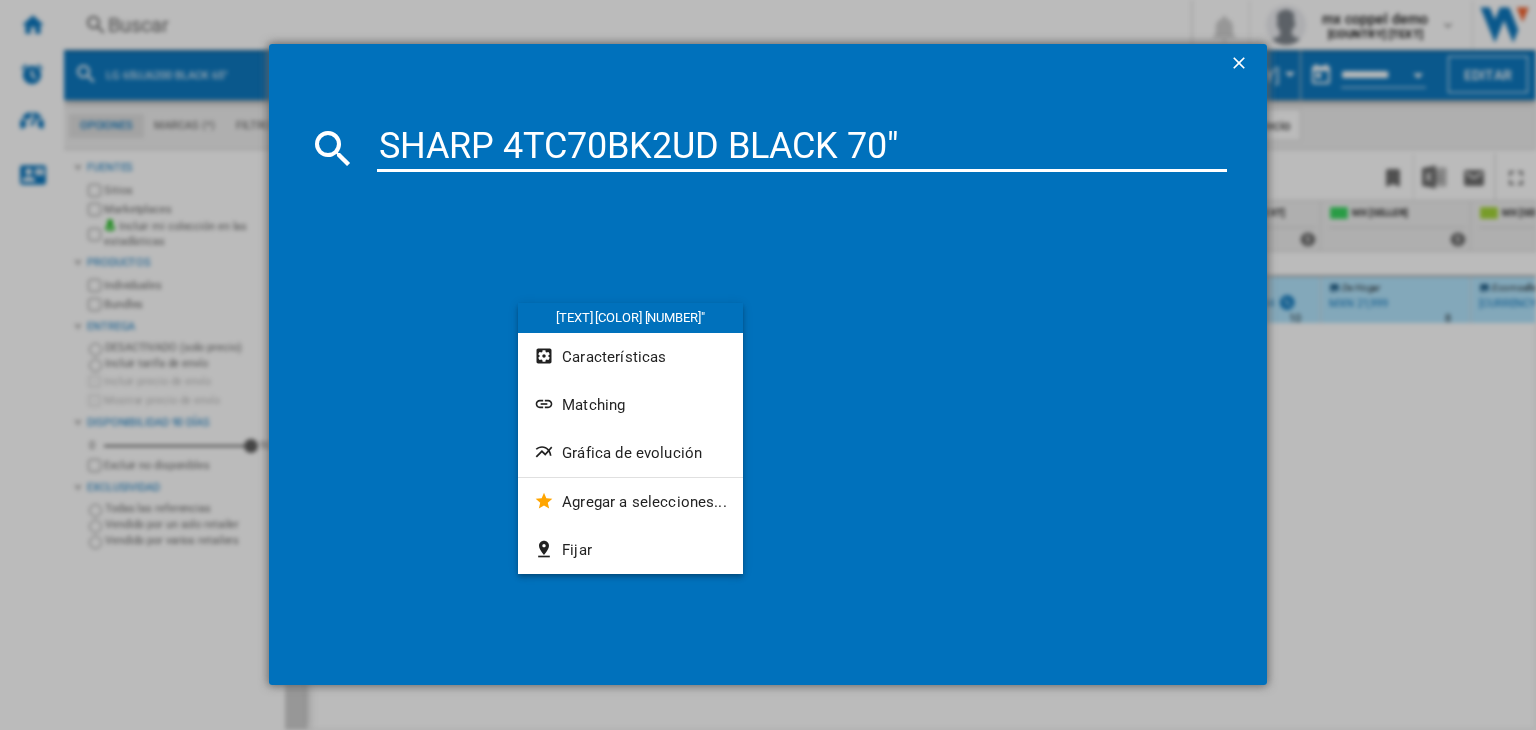 type on "SHARP 4TC70BK2UD BLACK 70"" 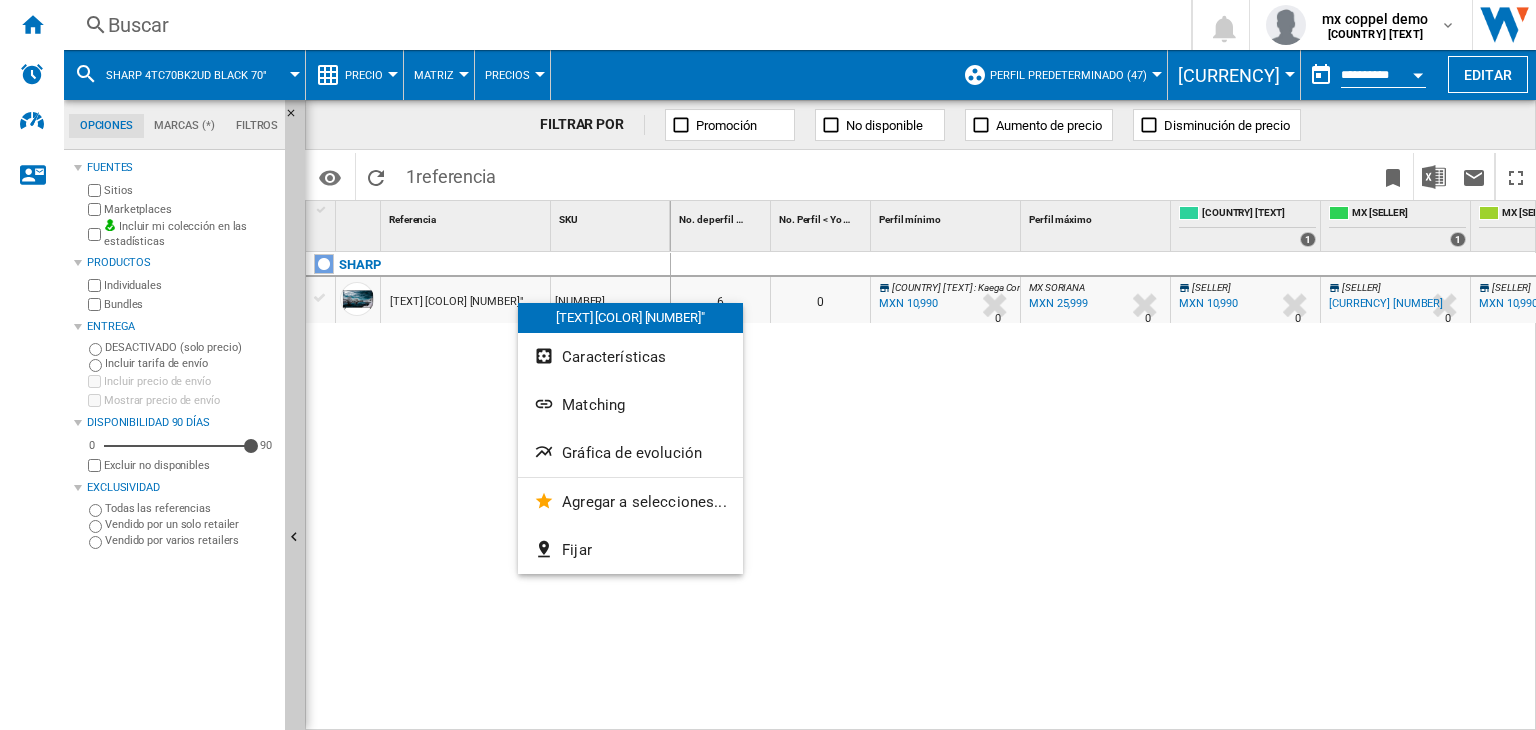 click on "[TEXT] [COLOR] [NUMBER]"" at bounding box center [457, 302] 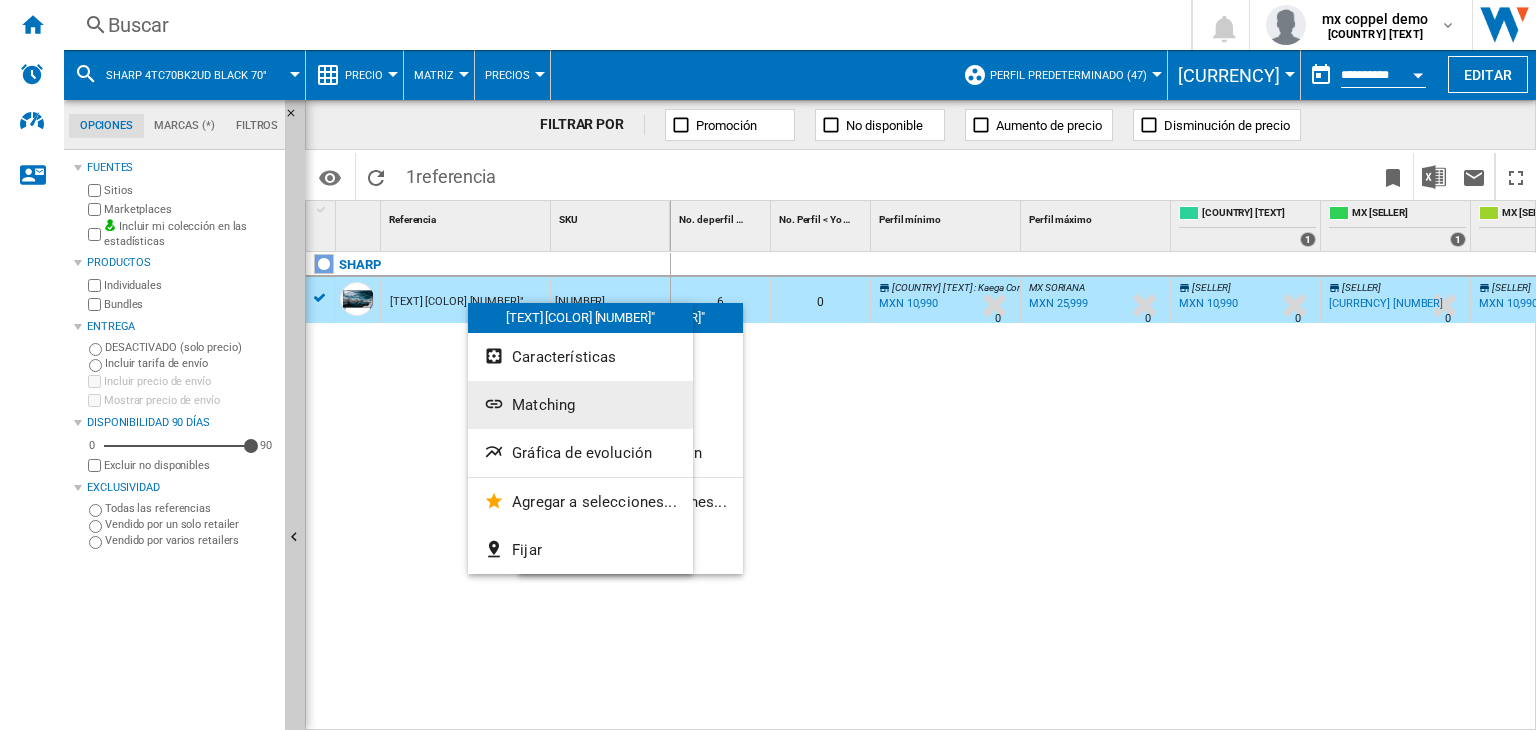 click on "Matching" at bounding box center [593, 405] 